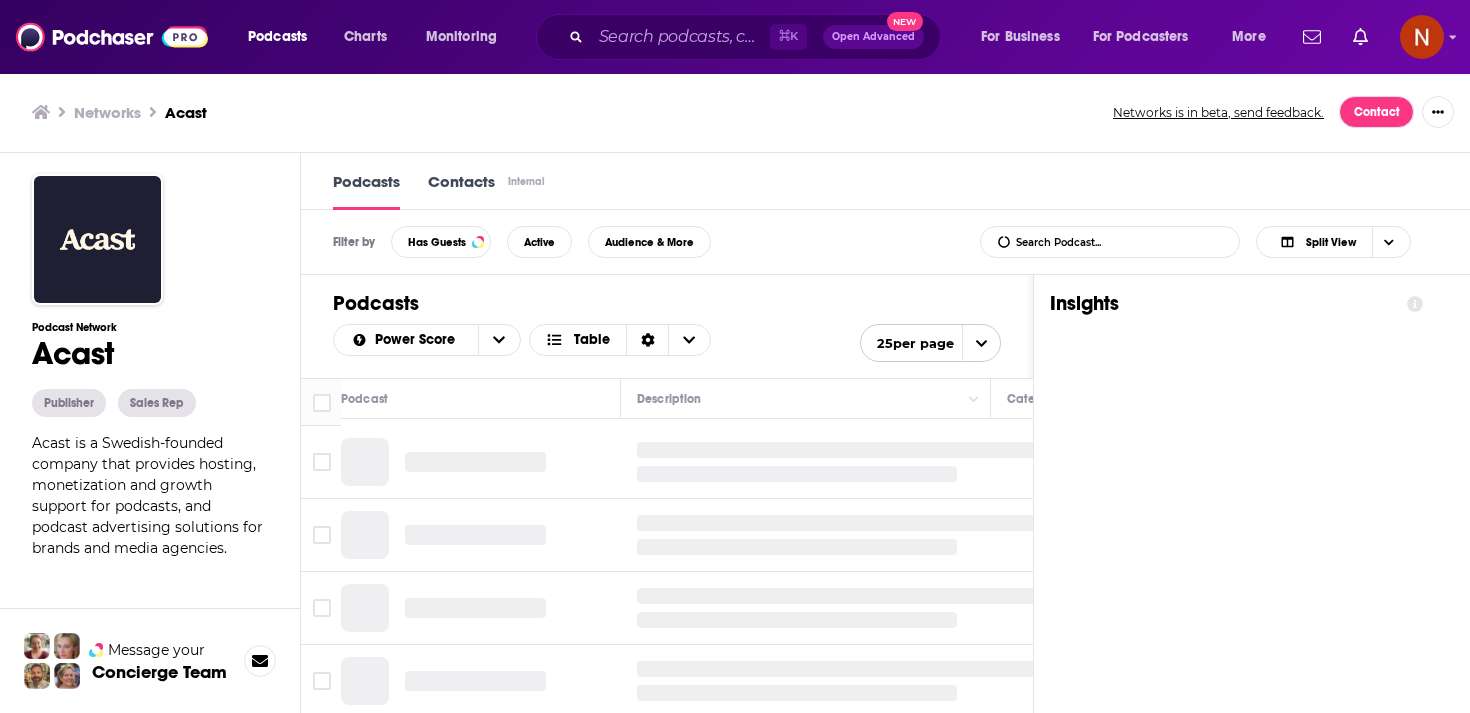 scroll, scrollTop: 0, scrollLeft: 0, axis: both 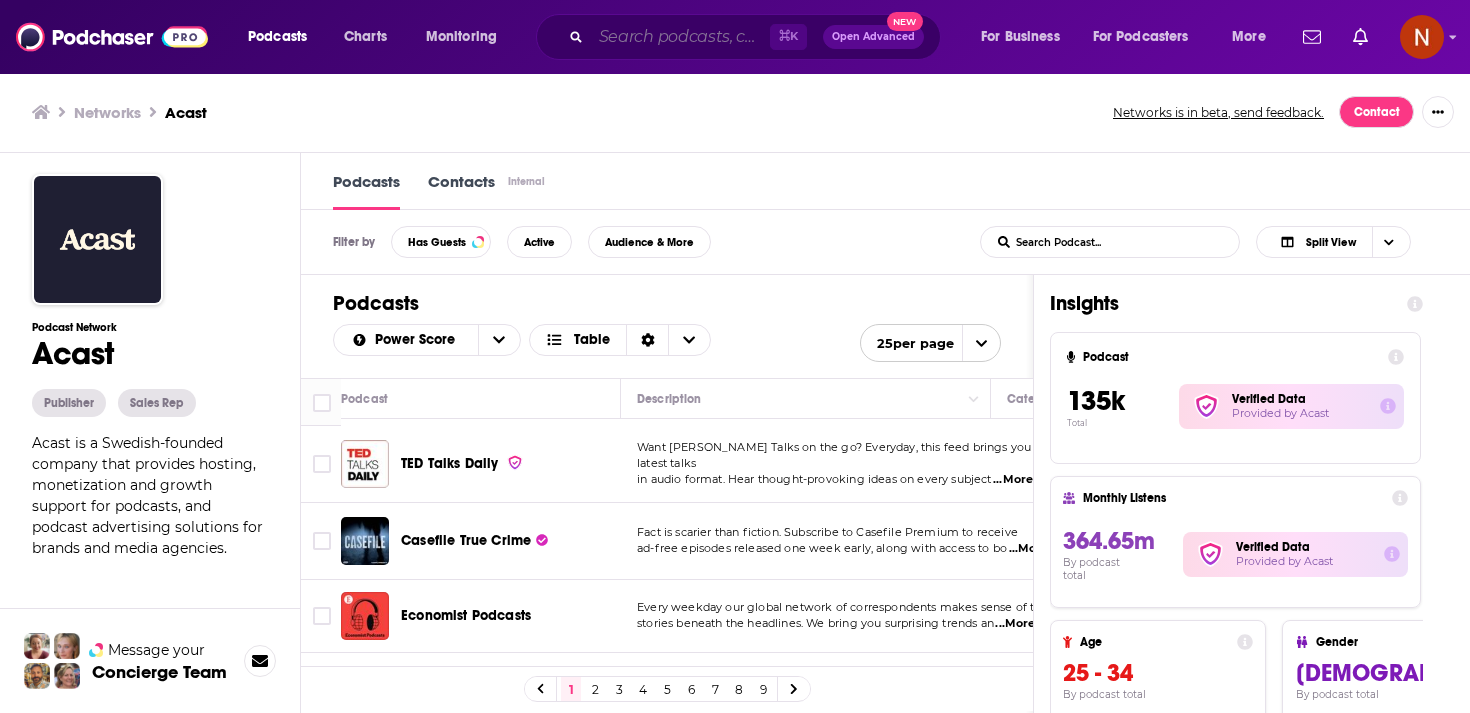 click at bounding box center [680, 37] 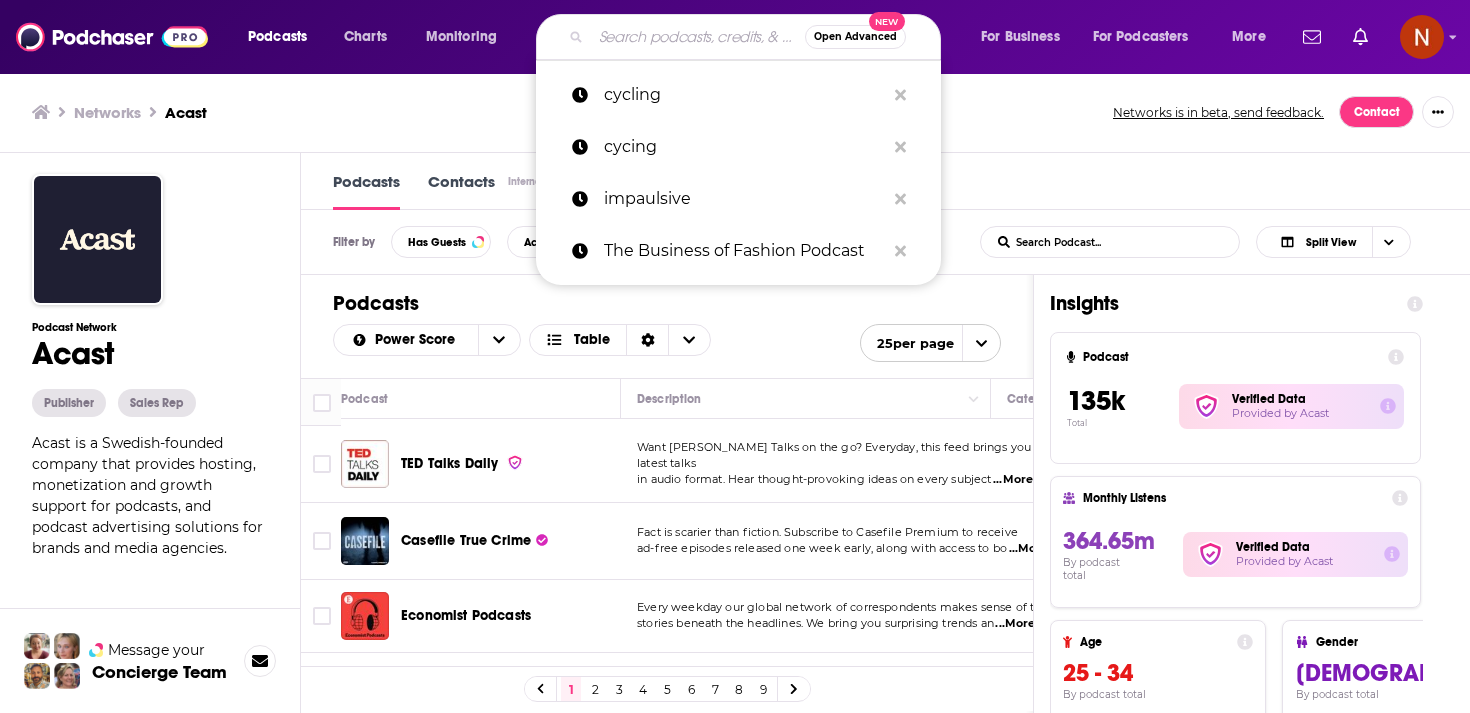 paste on "سلسلة ببساطة" 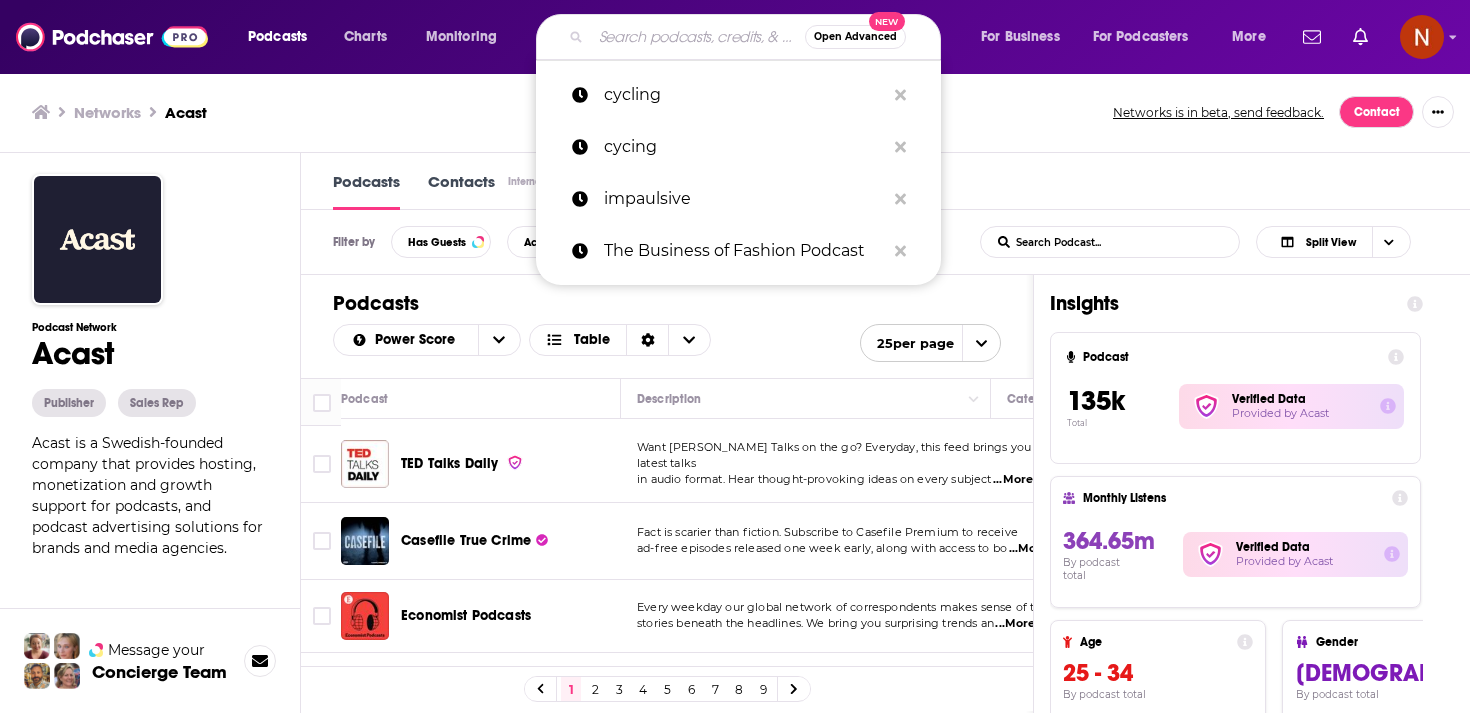 type on "سلسلة ببساطة" 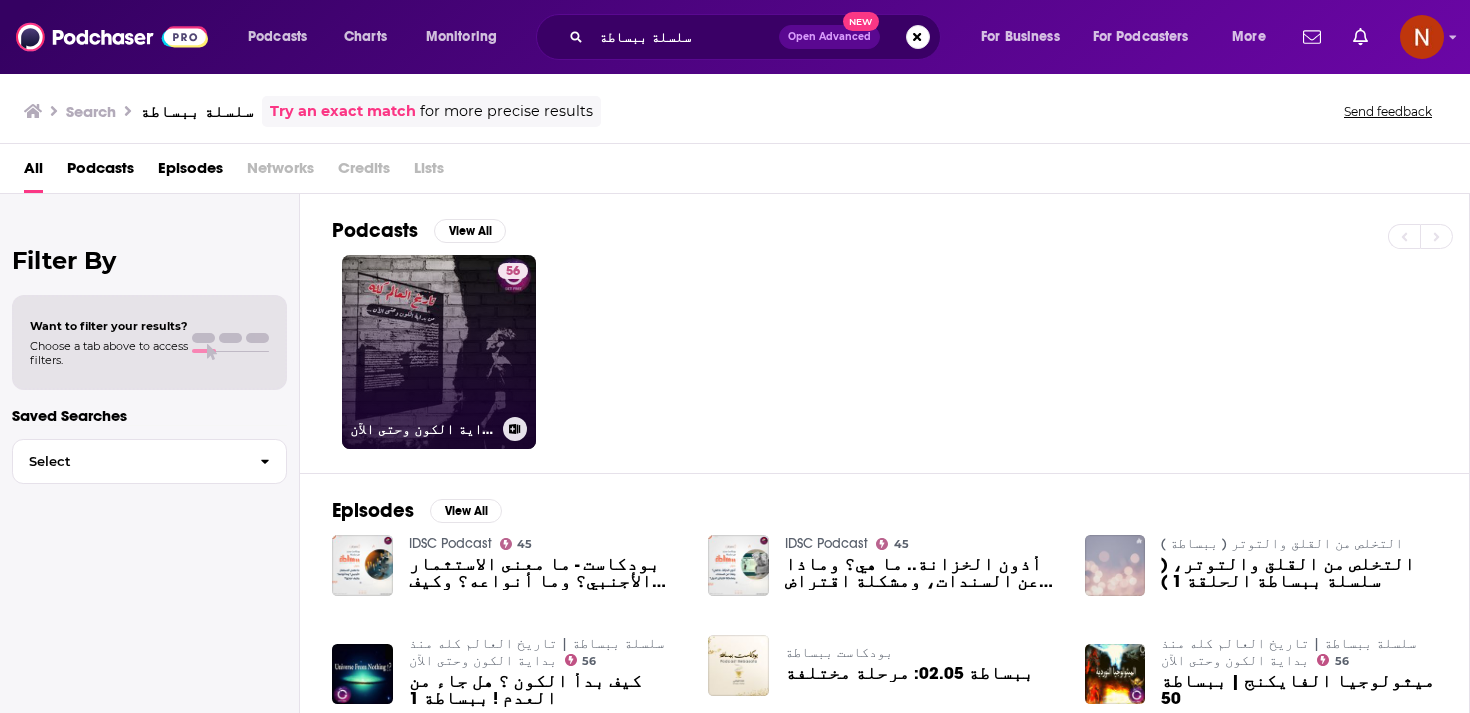 click on "56 سلسلة ببساطة | تاريخ العالم كله منذ بداية الكون وحتى الآن" at bounding box center [439, 352] 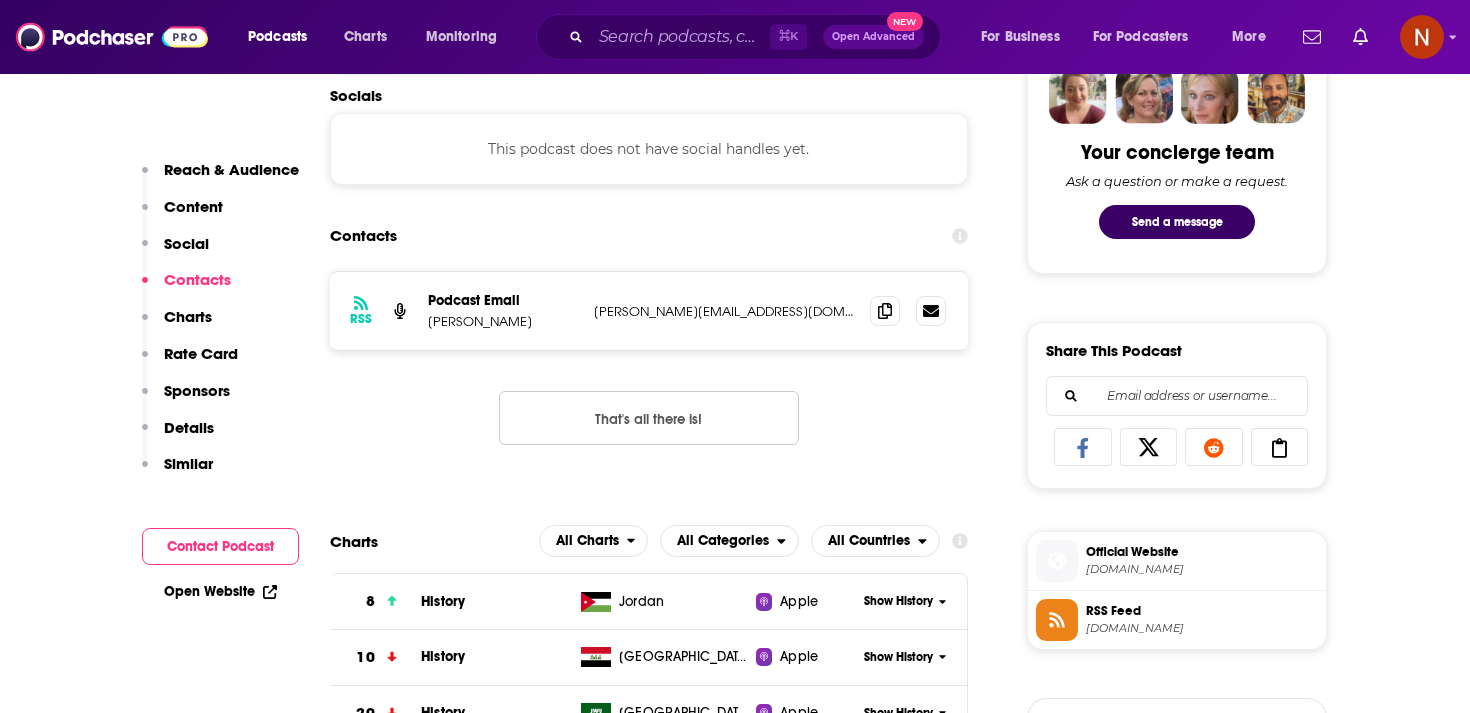 scroll, scrollTop: 1063, scrollLeft: 0, axis: vertical 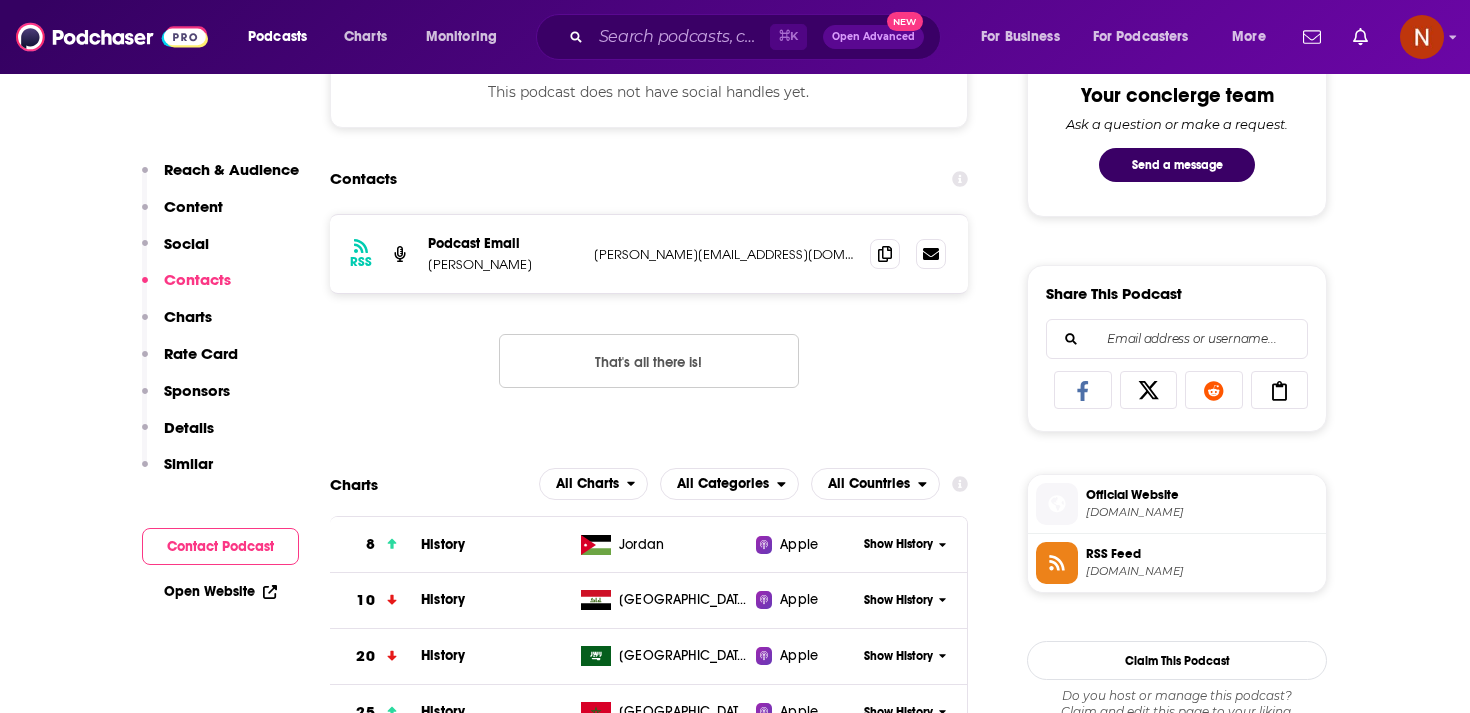 click on "[DOMAIN_NAME]" at bounding box center [1202, 571] 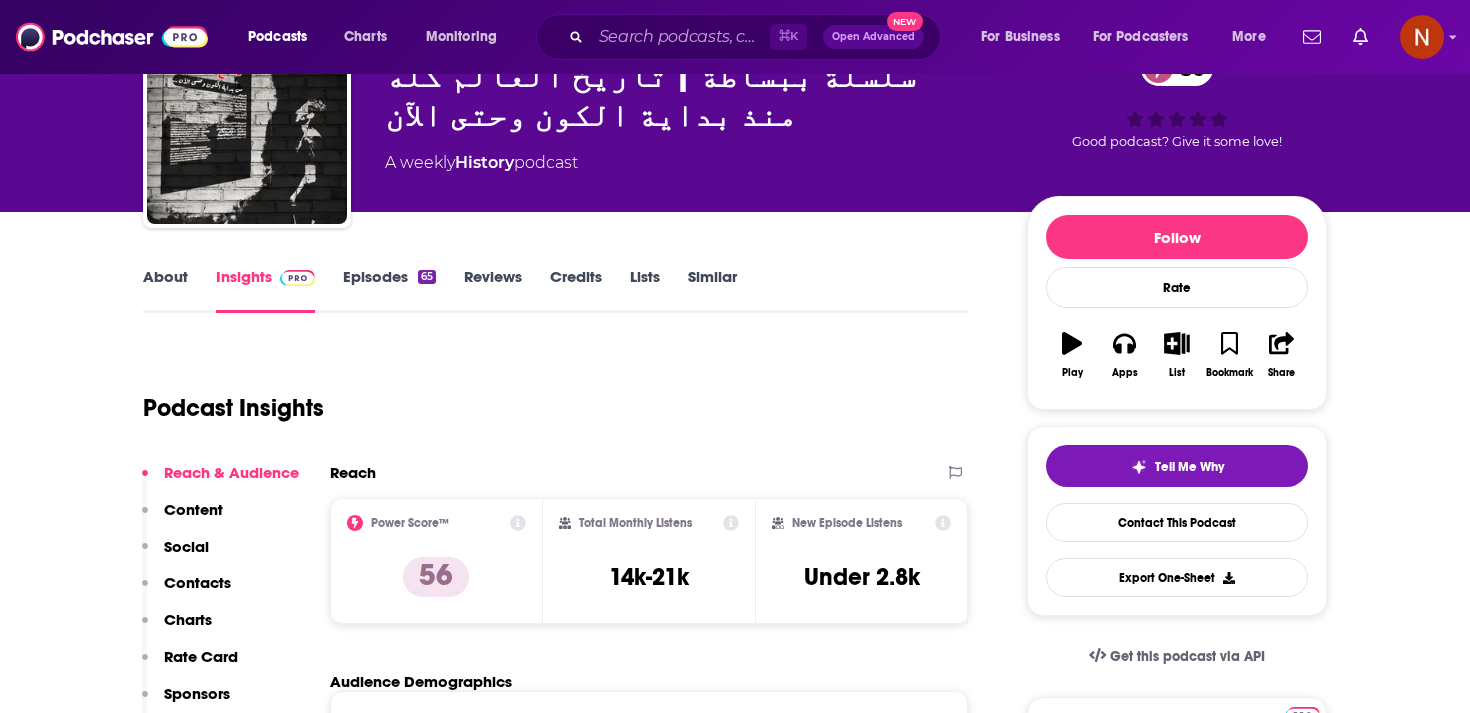 scroll, scrollTop: 0, scrollLeft: 0, axis: both 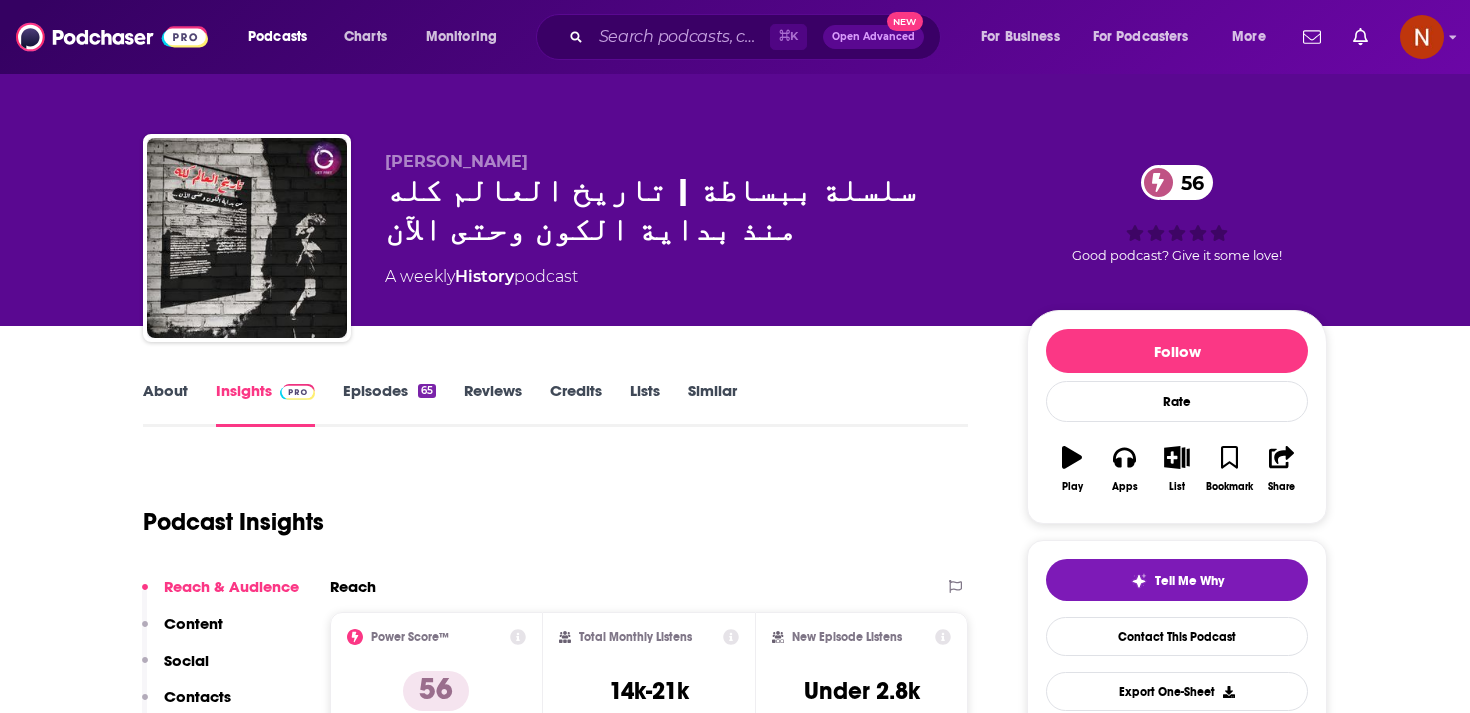 click on "سلسلة ببساطة | تاريخ العالم كله منذ بداية الكون وحتى الآن 56" at bounding box center (690, 210) 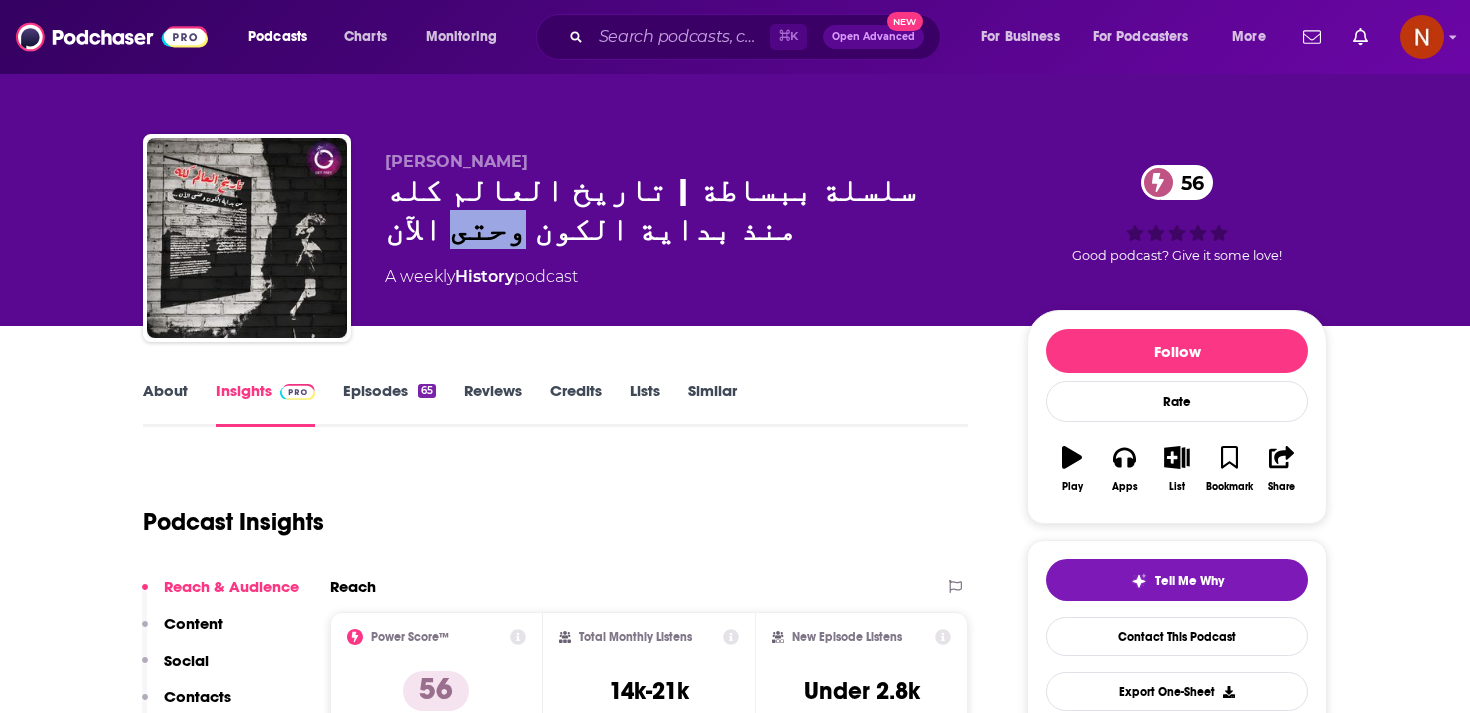 click on "سلسلة ببساطة | تاريخ العالم كله منذ بداية الكون وحتى الآن 56" at bounding box center [690, 210] 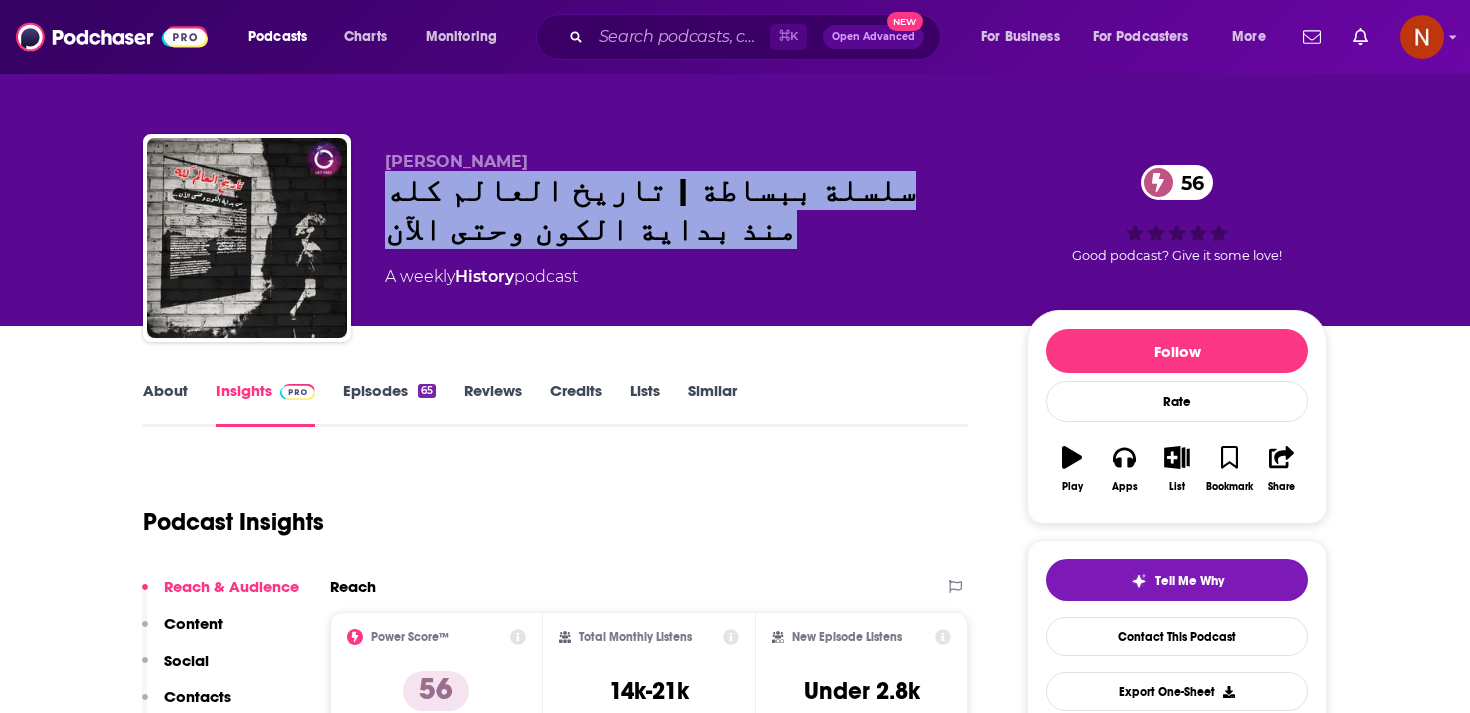 click on "سلسلة ببساطة | تاريخ العالم كله منذ بداية الكون وحتى الآن 56" at bounding box center (690, 210) 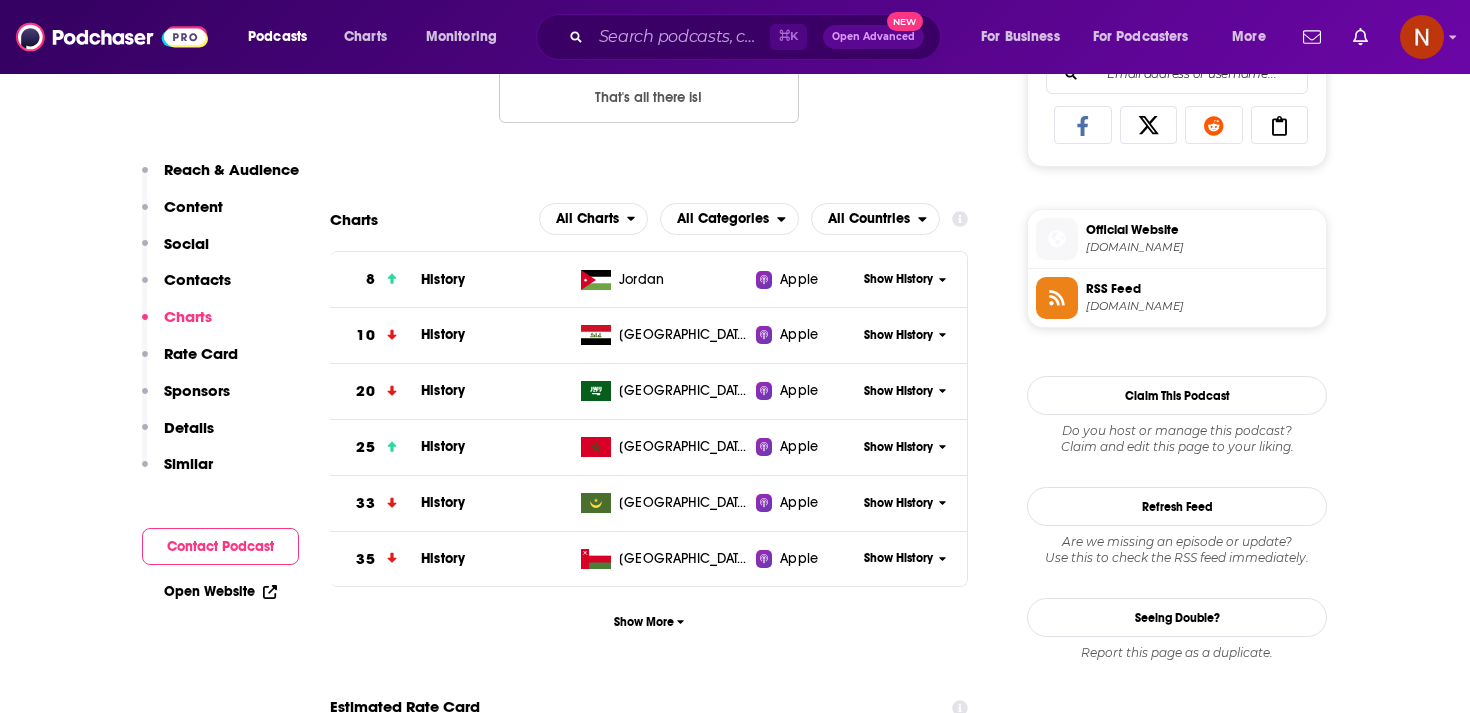 scroll, scrollTop: 1332, scrollLeft: 0, axis: vertical 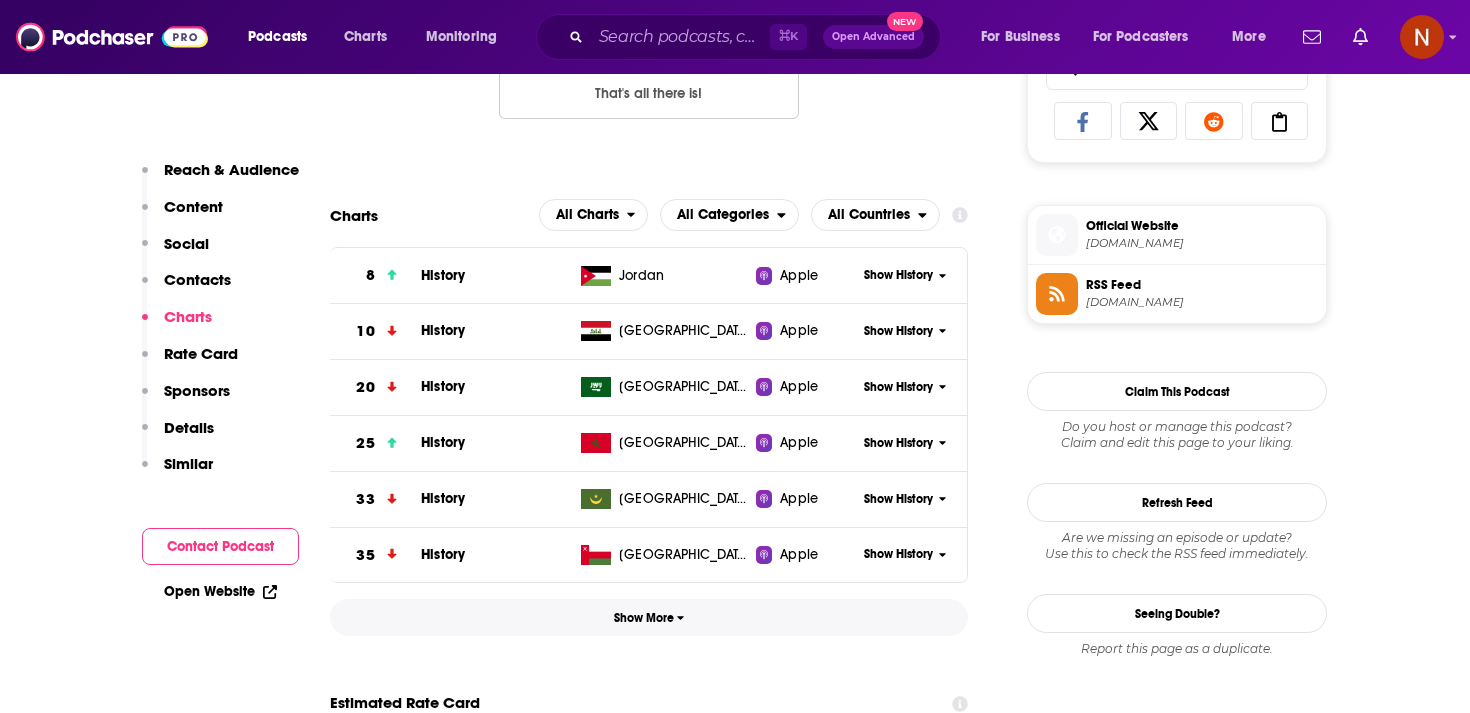 click on "Show More" at bounding box center (649, 618) 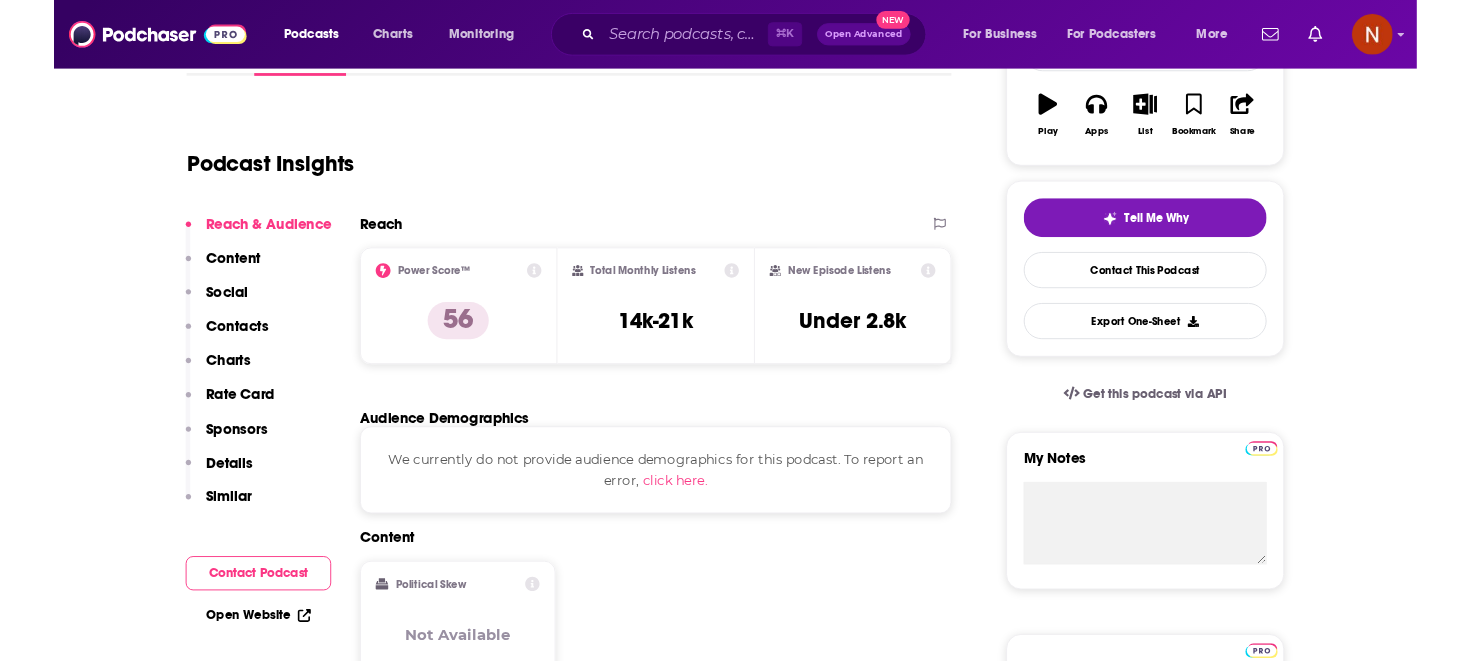 scroll, scrollTop: 0, scrollLeft: 0, axis: both 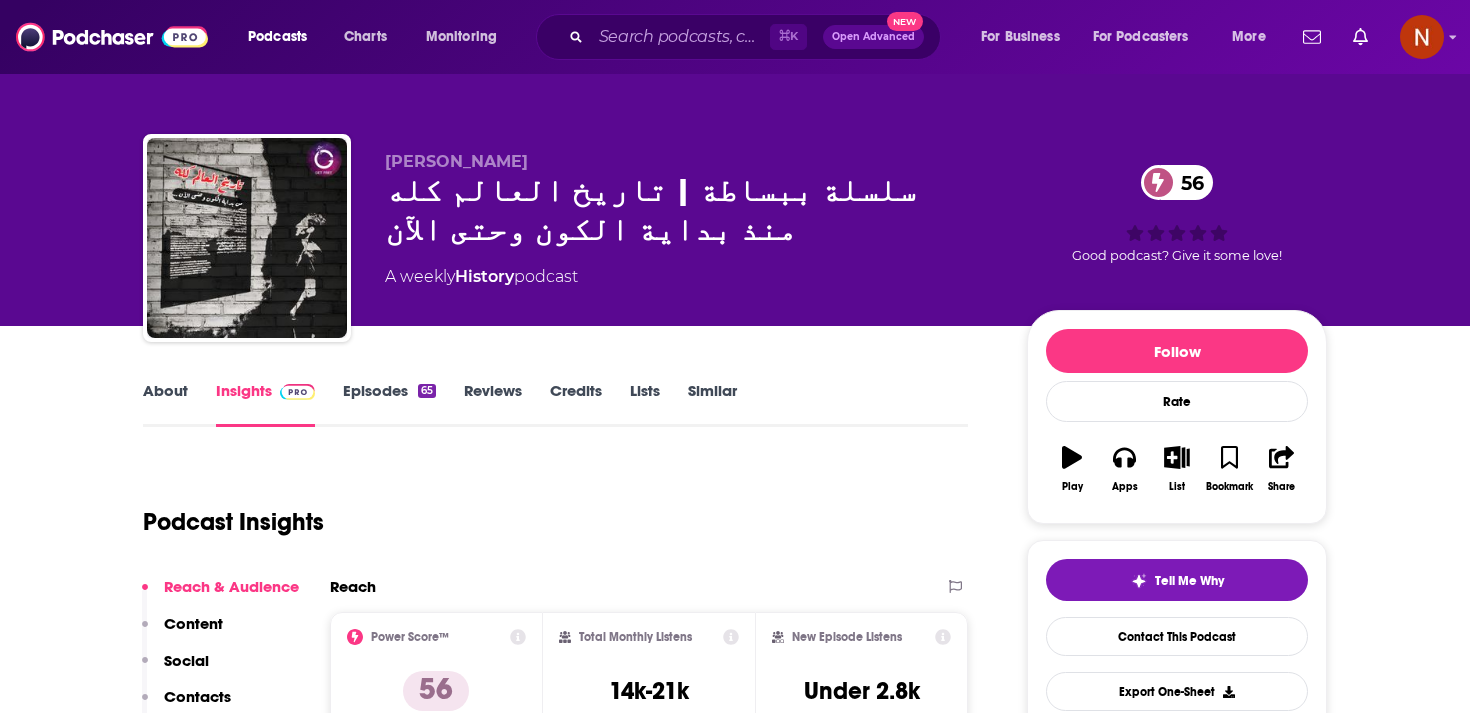 click on "Podcast Insights" at bounding box center (547, 510) 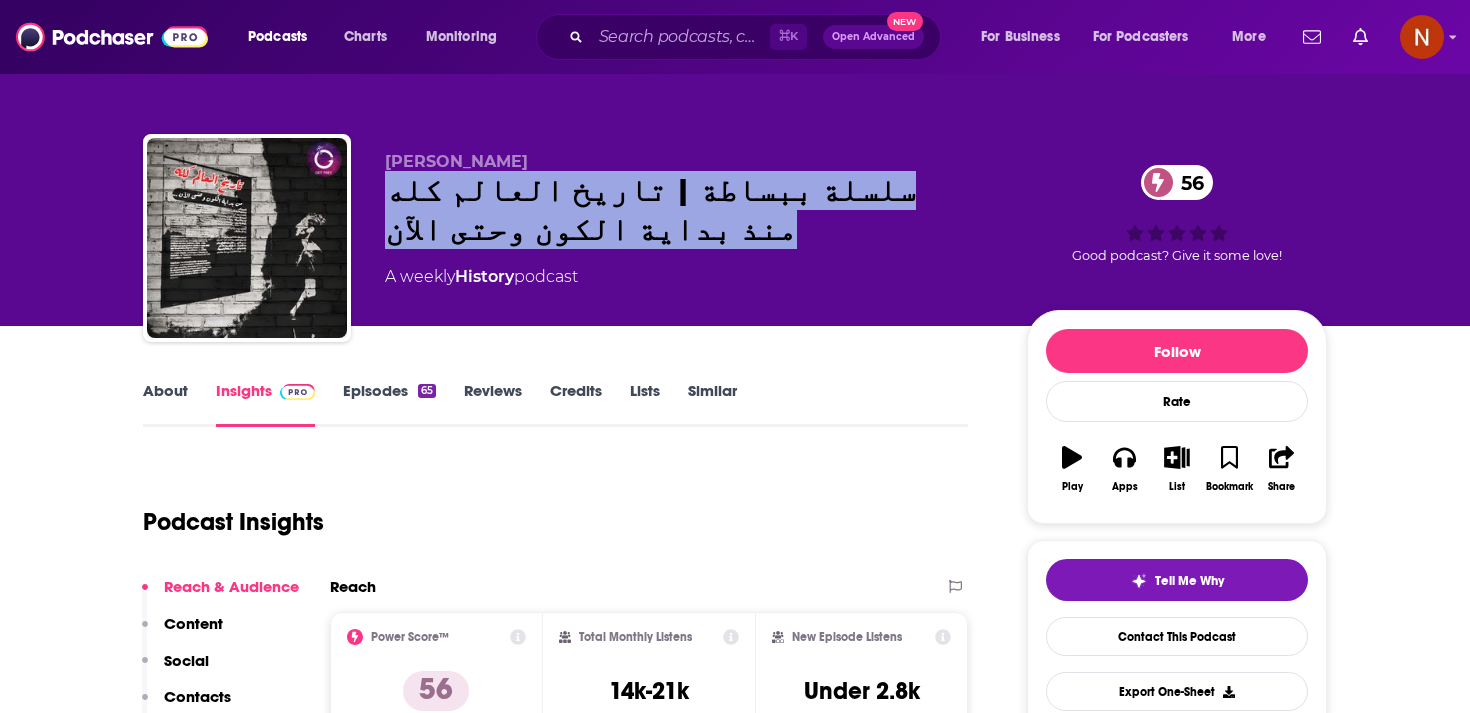 drag, startPoint x: 553, startPoint y: 224, endPoint x: 385, endPoint y: 194, distance: 170.65755 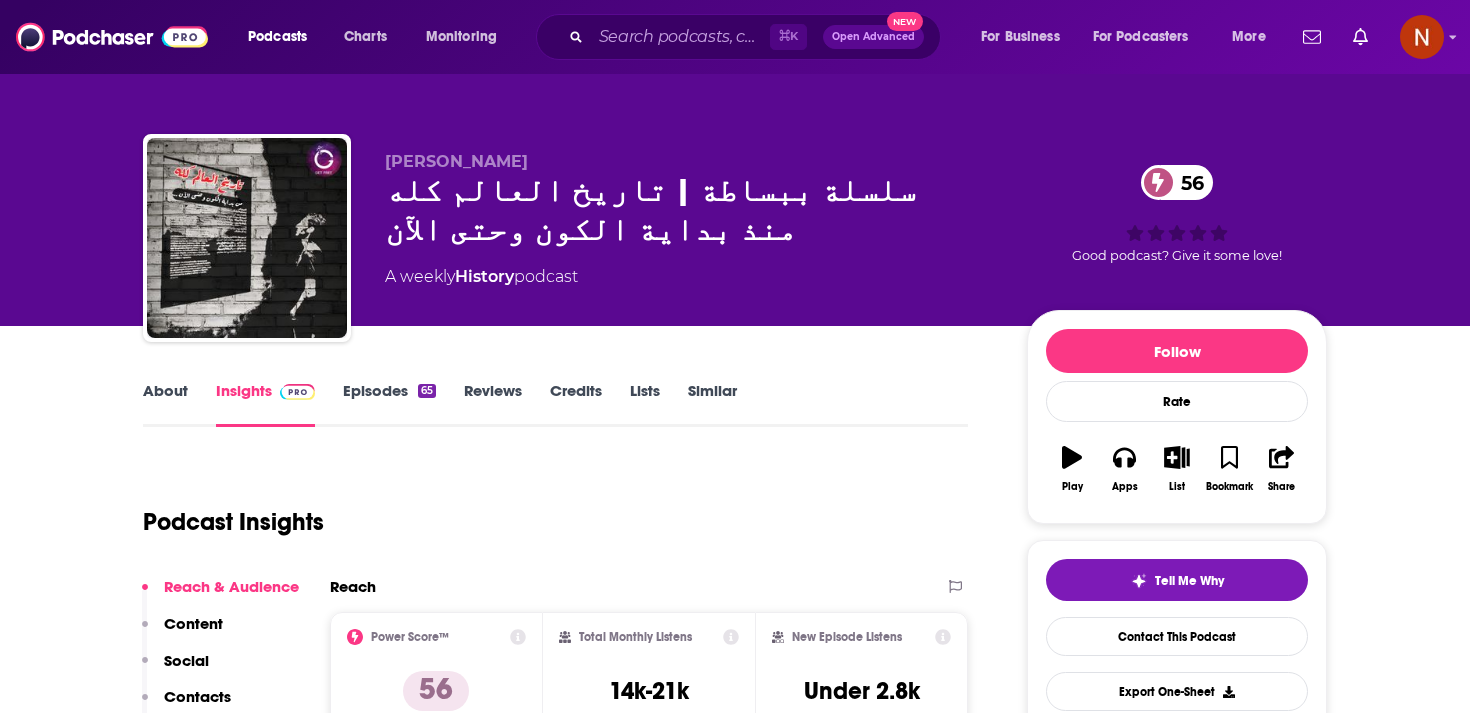 click on "[PERSON_NAME]" at bounding box center (690, 161) 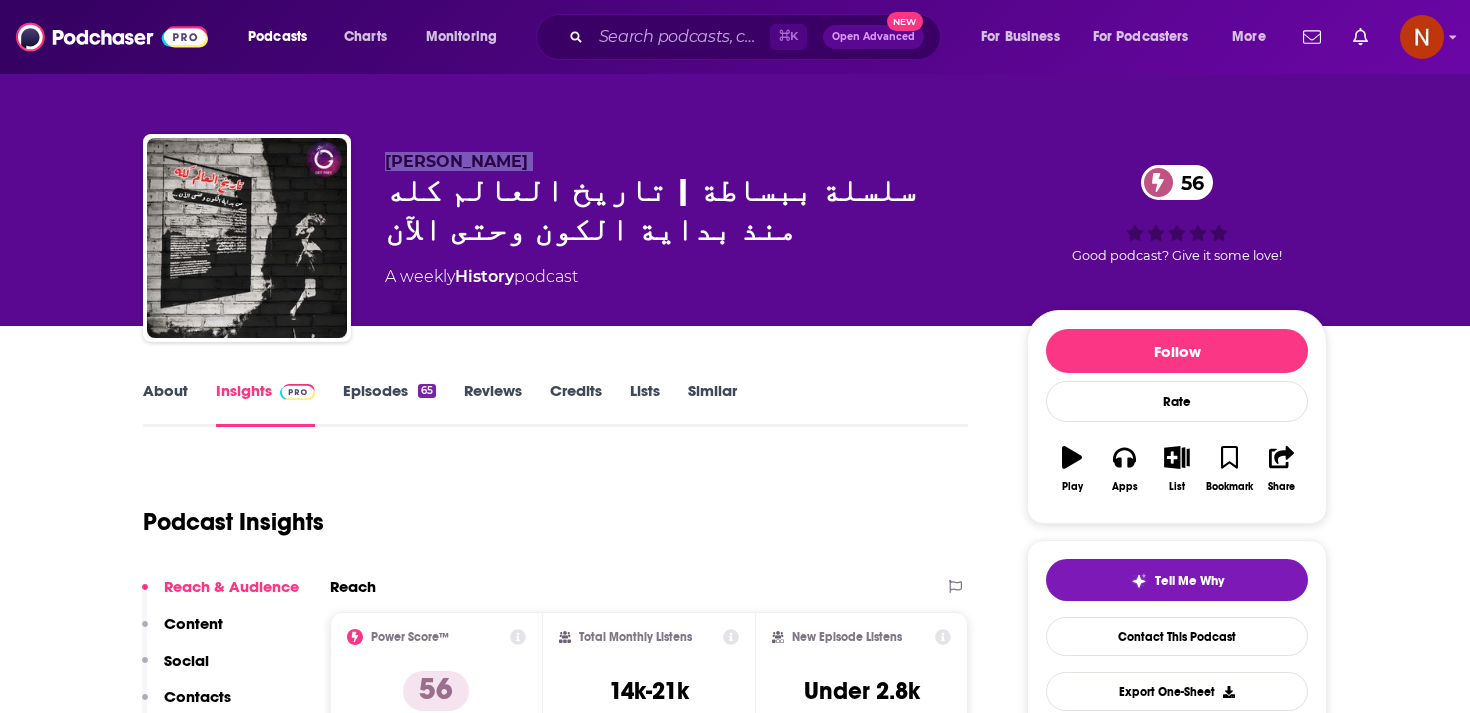 click on "[PERSON_NAME]" at bounding box center [690, 161] 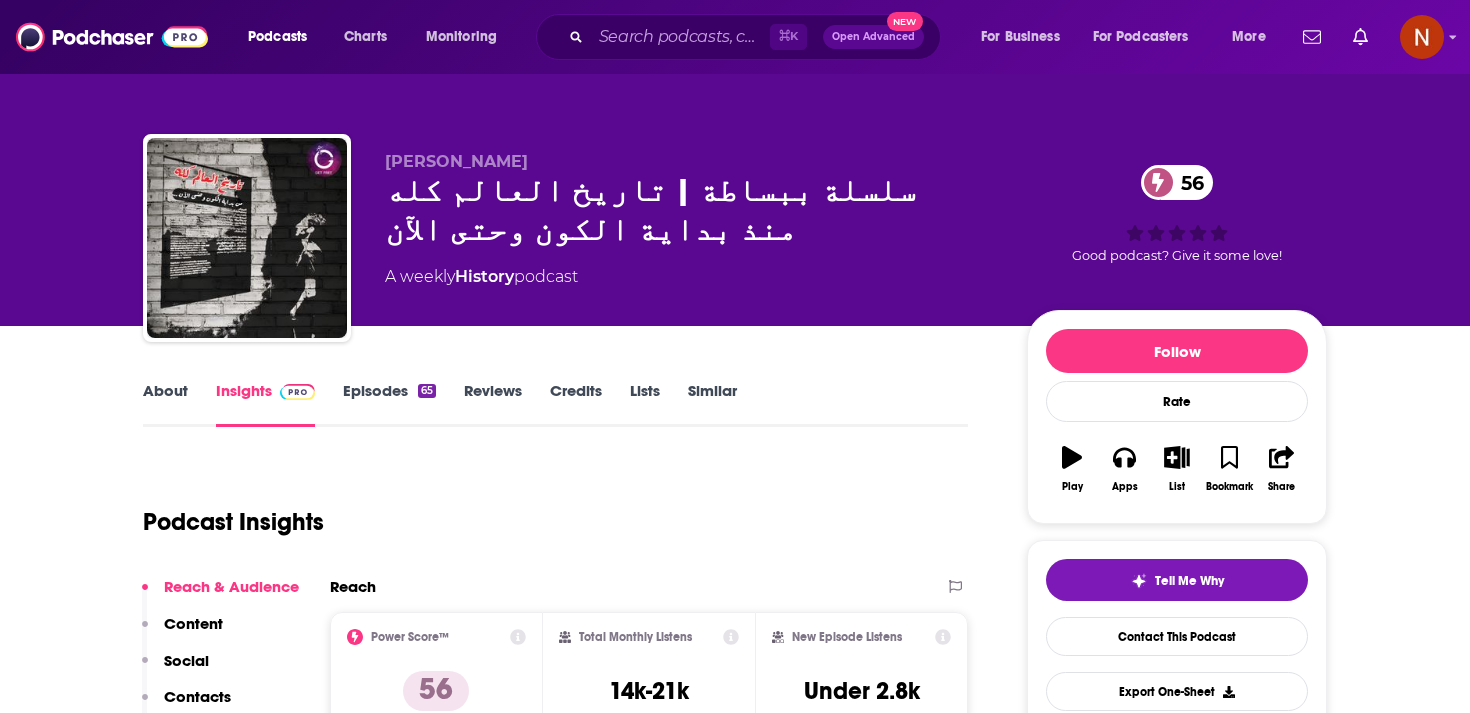 click on "سلسلة ببساطة | تاريخ العالم كله منذ بداية الكون وحتى الآن 56" at bounding box center (690, 210) 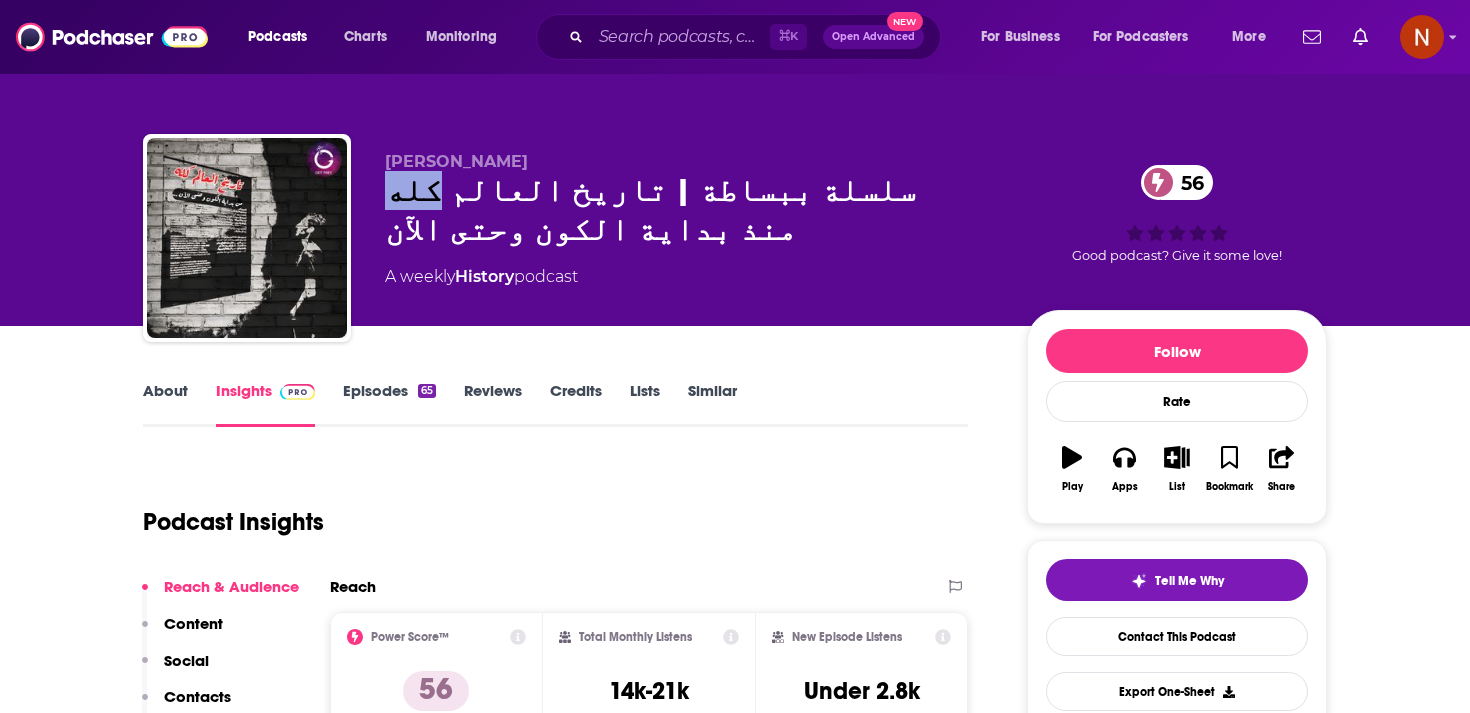 click on "سلسلة ببساطة | تاريخ العالم كله منذ بداية الكون وحتى الآن 56" at bounding box center (690, 210) 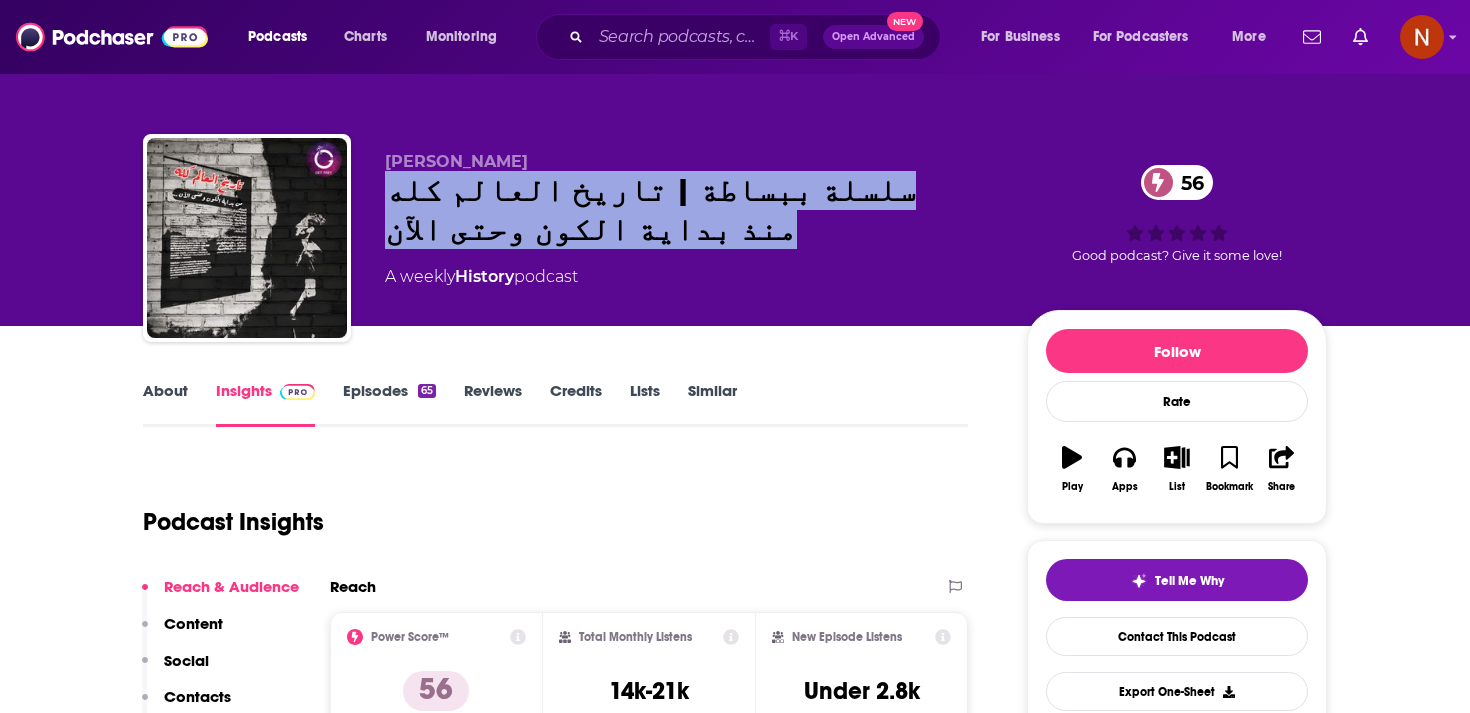 click on "سلسلة ببساطة | تاريخ العالم كله منذ بداية الكون وحتى الآن 56" at bounding box center (690, 210) 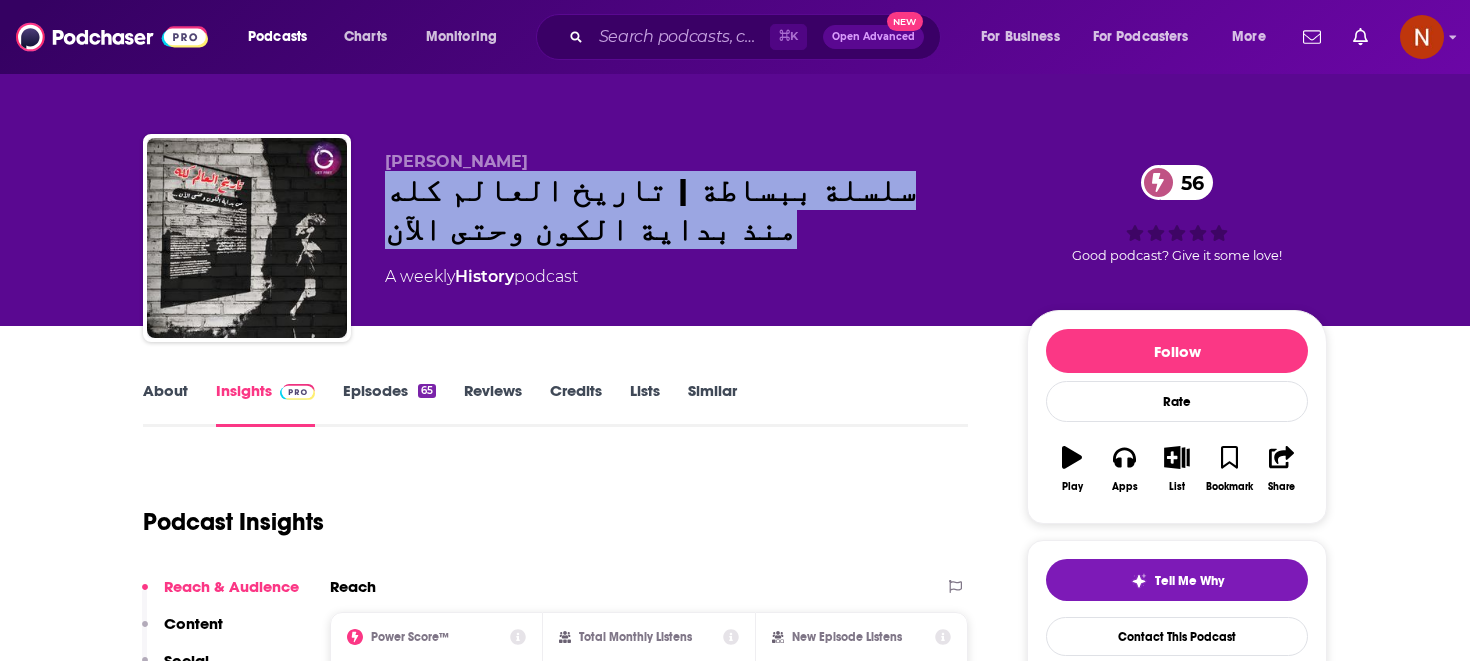 copy on "سلسلة ببساطة | تاريخ العالم كله منذ بداية الكون وحتى الآن 56" 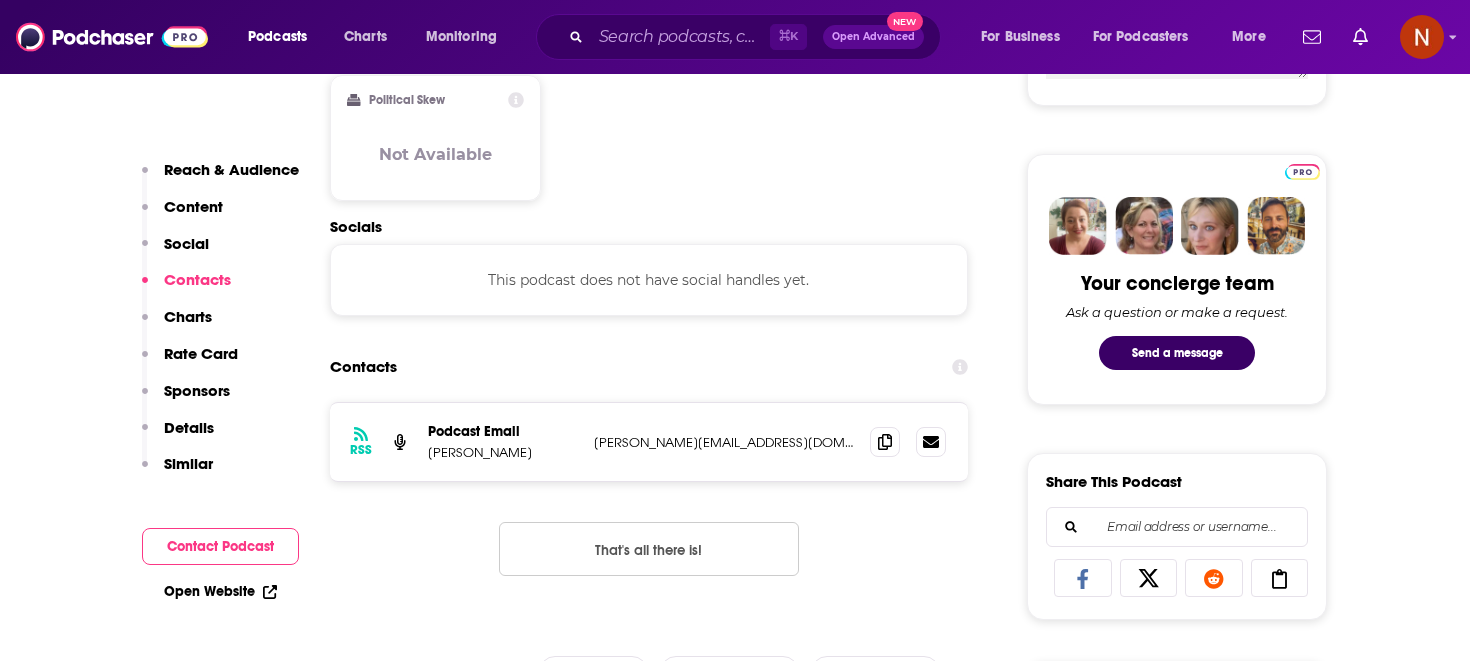 scroll, scrollTop: 940, scrollLeft: 0, axis: vertical 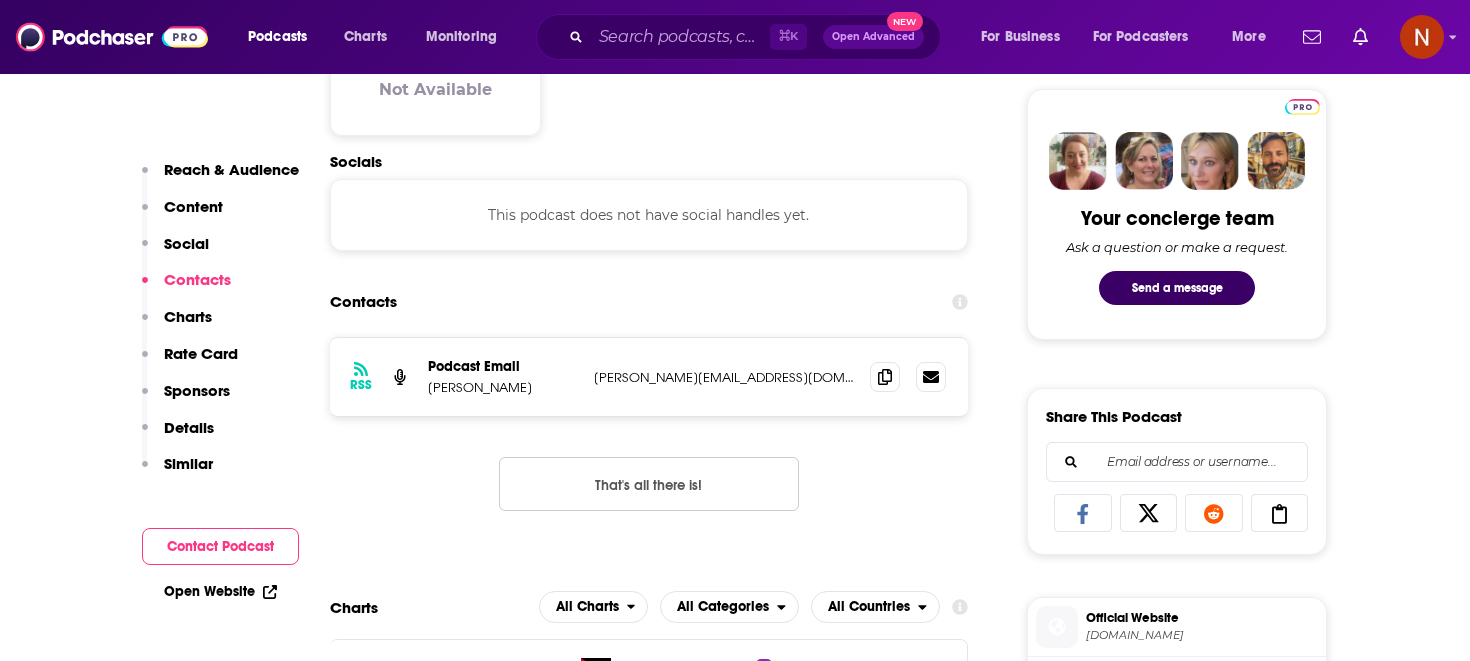 click on "RSS   Podcast Email عبدالقادر ال[DEMOGRAPHIC_DATA] [EMAIL_ADDRESS][DOMAIN_NAME] [DOMAIN_NAME][EMAIL_ADDRESS][DOMAIN_NAME]" at bounding box center (649, 377) 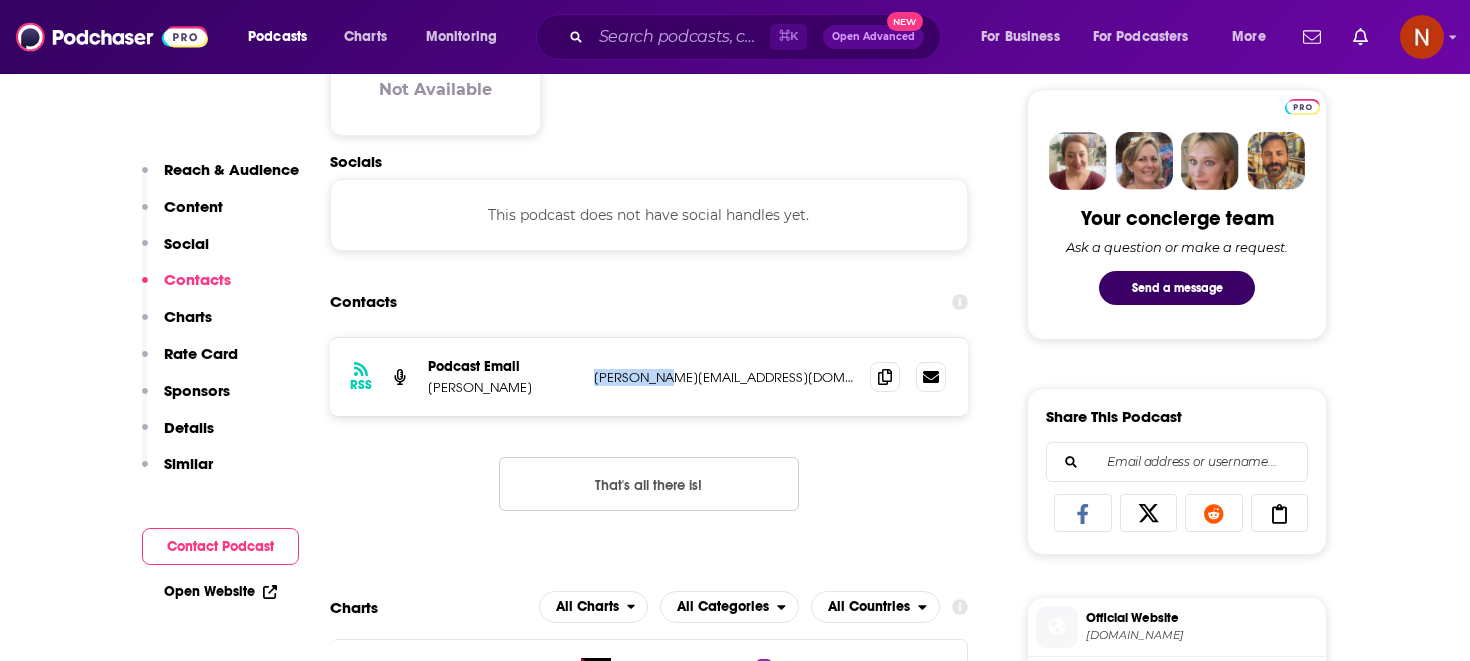 click on "RSS   Podcast Email عبدالقادر ال[DEMOGRAPHIC_DATA] [EMAIL_ADDRESS][DOMAIN_NAME] [DOMAIN_NAME][EMAIL_ADDRESS][DOMAIN_NAME]" at bounding box center [649, 377] 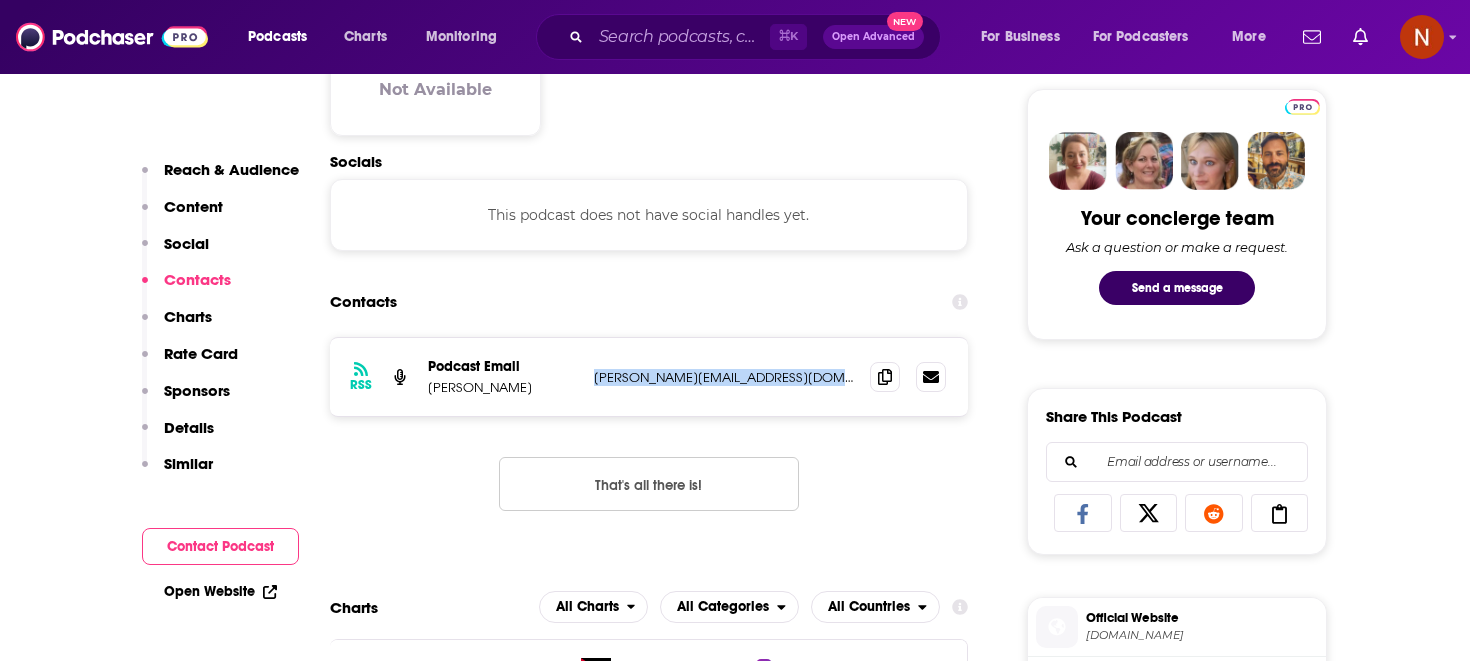 click on "RSS   Podcast Email عبدالقادر ال[DEMOGRAPHIC_DATA] [EMAIL_ADDRESS][DOMAIN_NAME] [DOMAIN_NAME][EMAIL_ADDRESS][DOMAIN_NAME]" at bounding box center (649, 377) 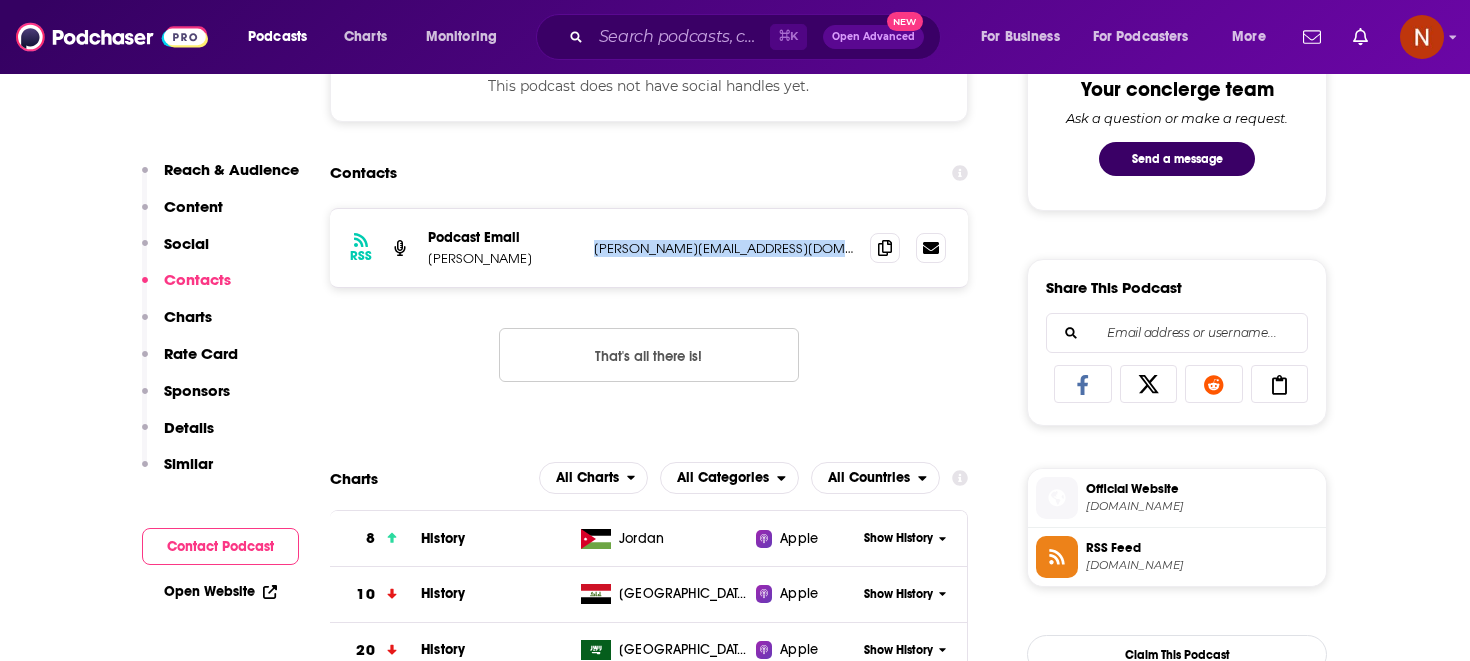 scroll, scrollTop: 1150, scrollLeft: 0, axis: vertical 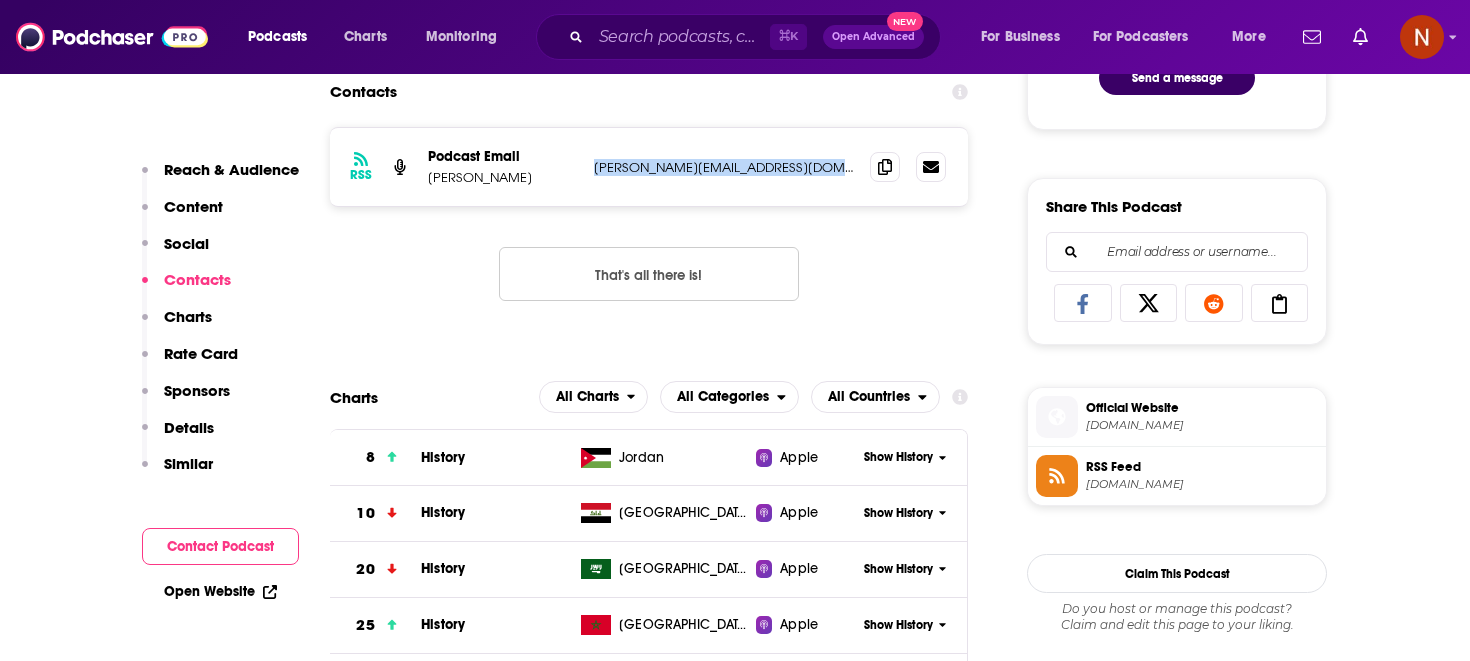 click on "[DOMAIN_NAME]" at bounding box center [1202, 484] 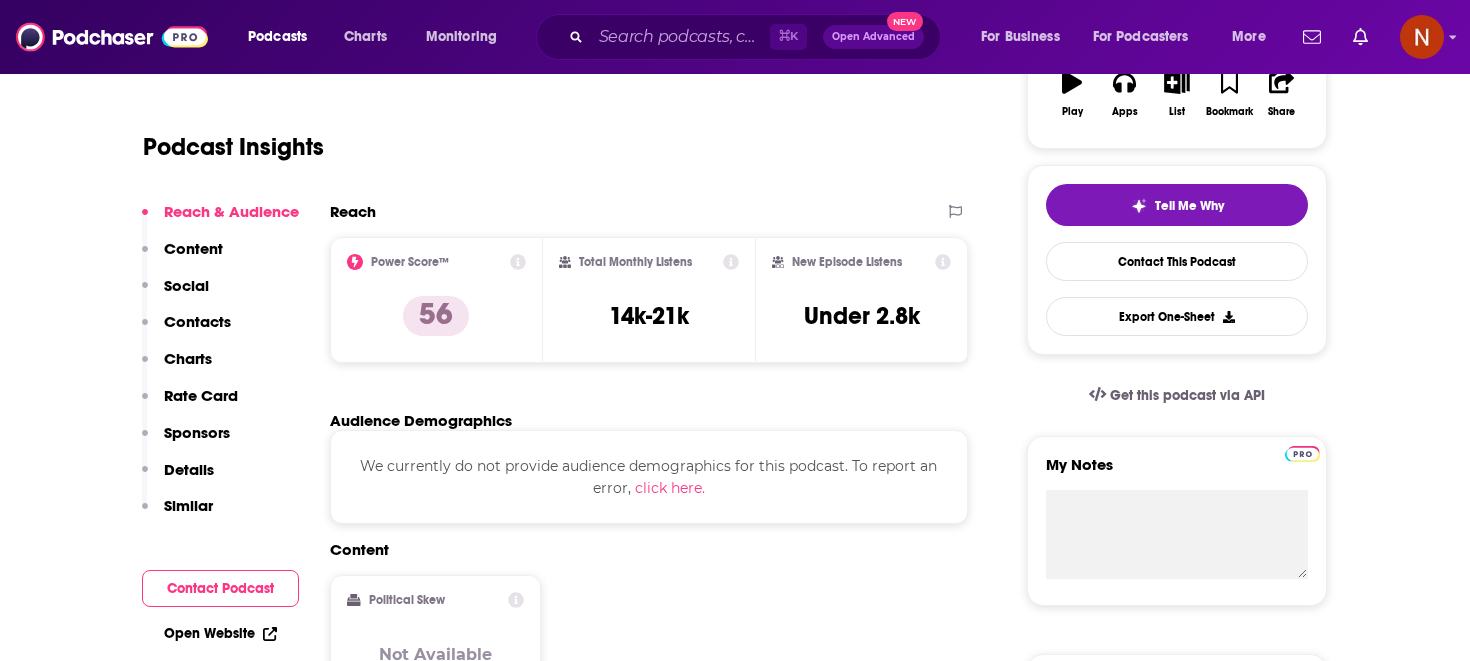 scroll, scrollTop: 0, scrollLeft: 0, axis: both 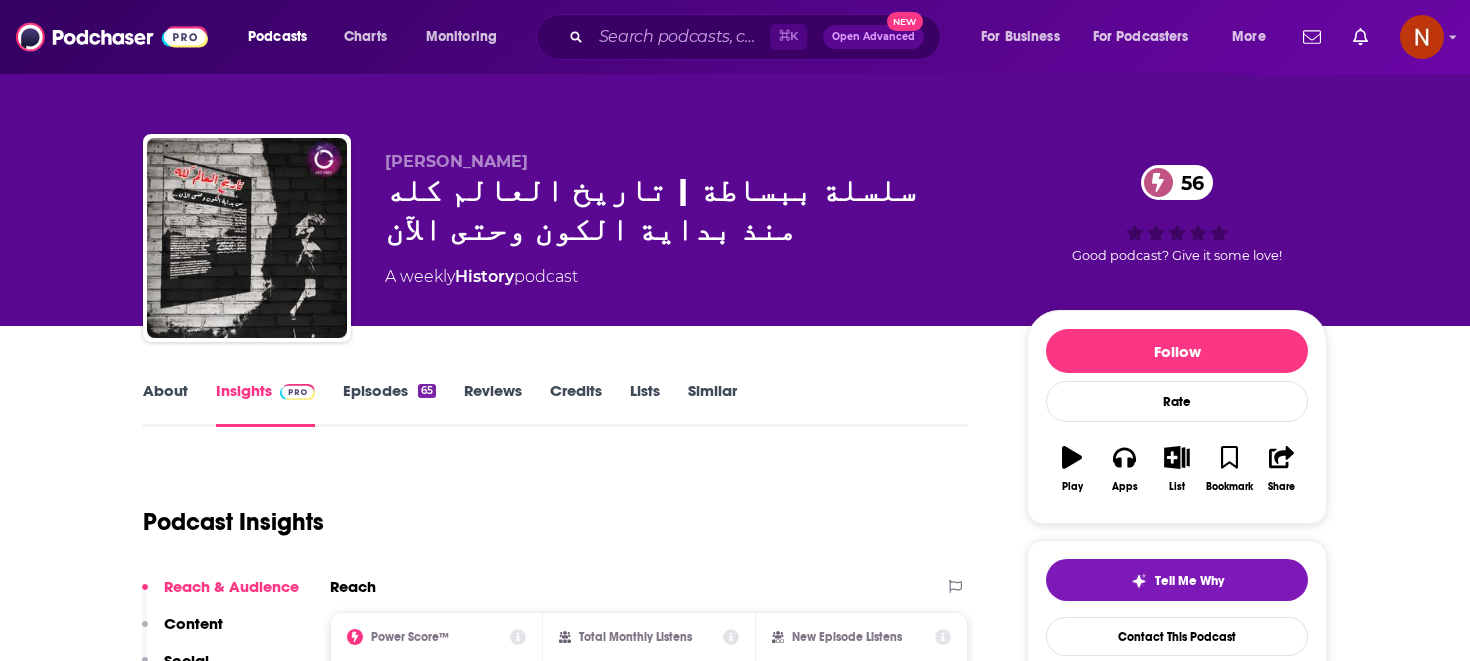 click on "Podcast Insights" at bounding box center [547, 510] 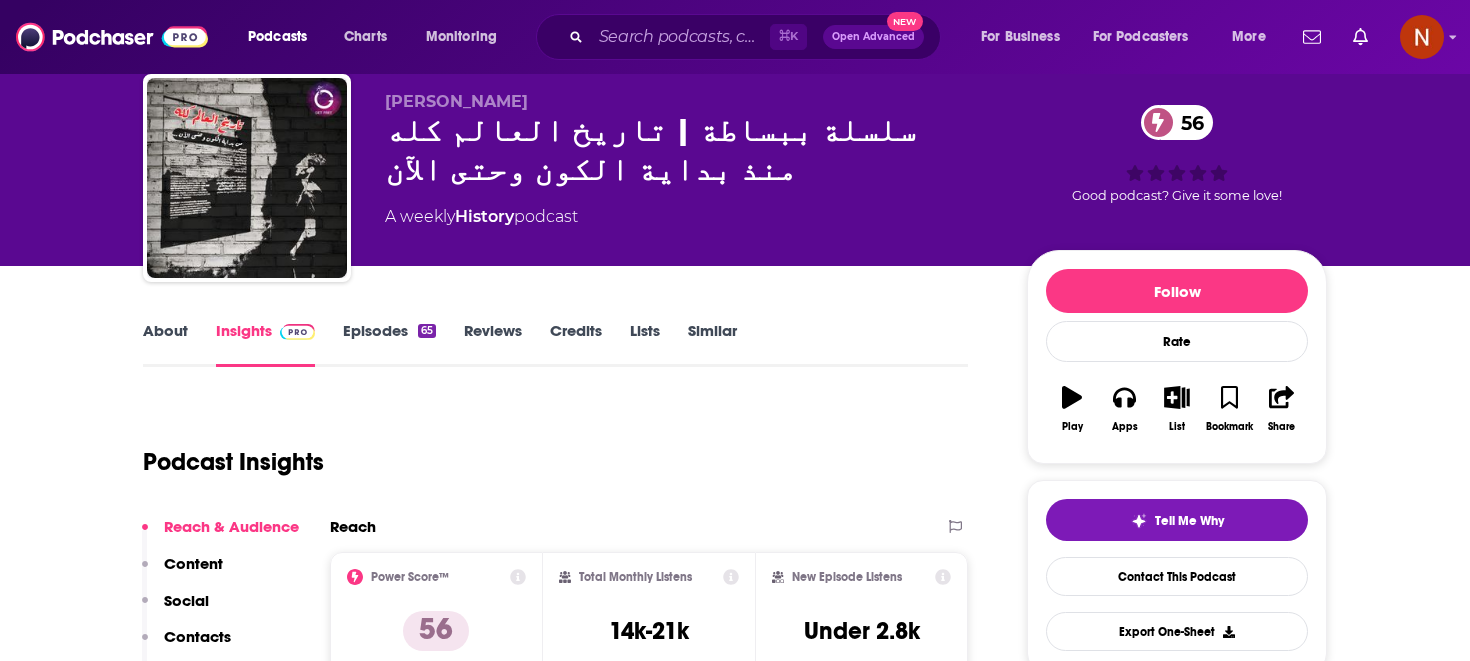 scroll, scrollTop: 0, scrollLeft: 0, axis: both 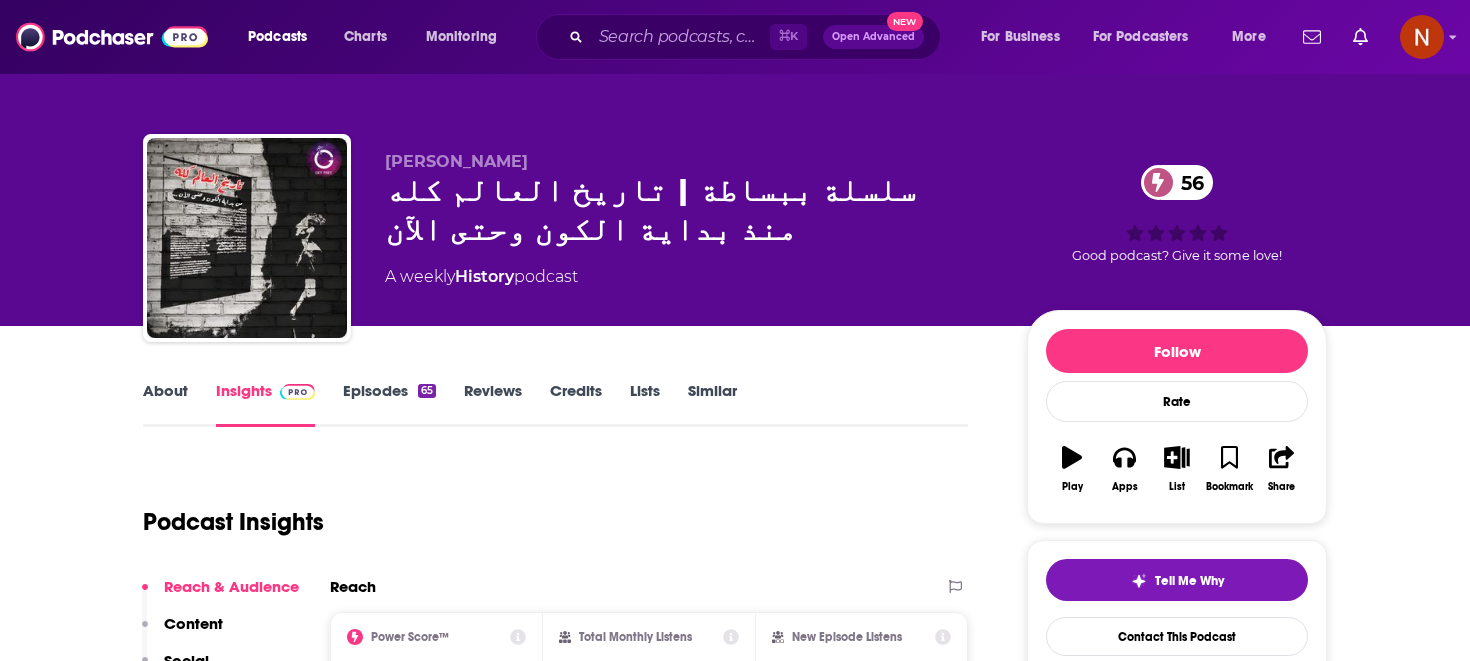 click on "Episodes 65" at bounding box center (389, 404) 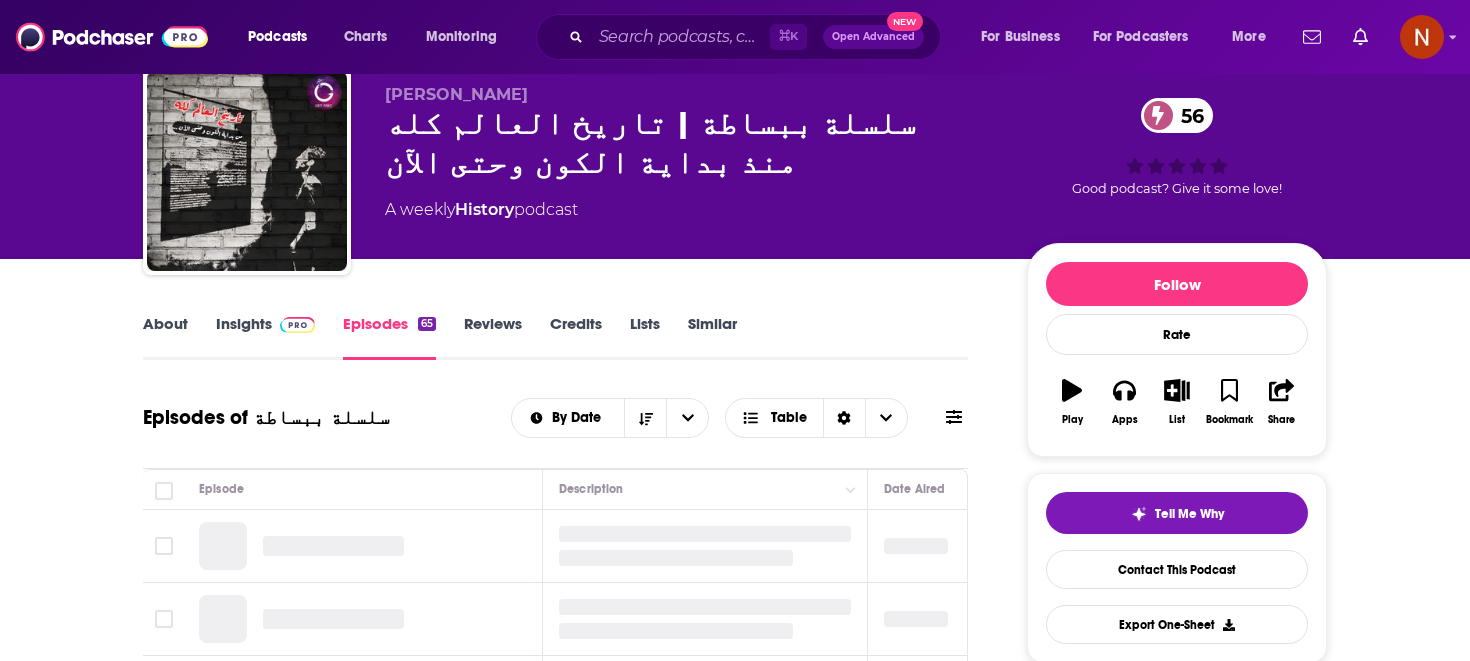 scroll, scrollTop: 122, scrollLeft: 0, axis: vertical 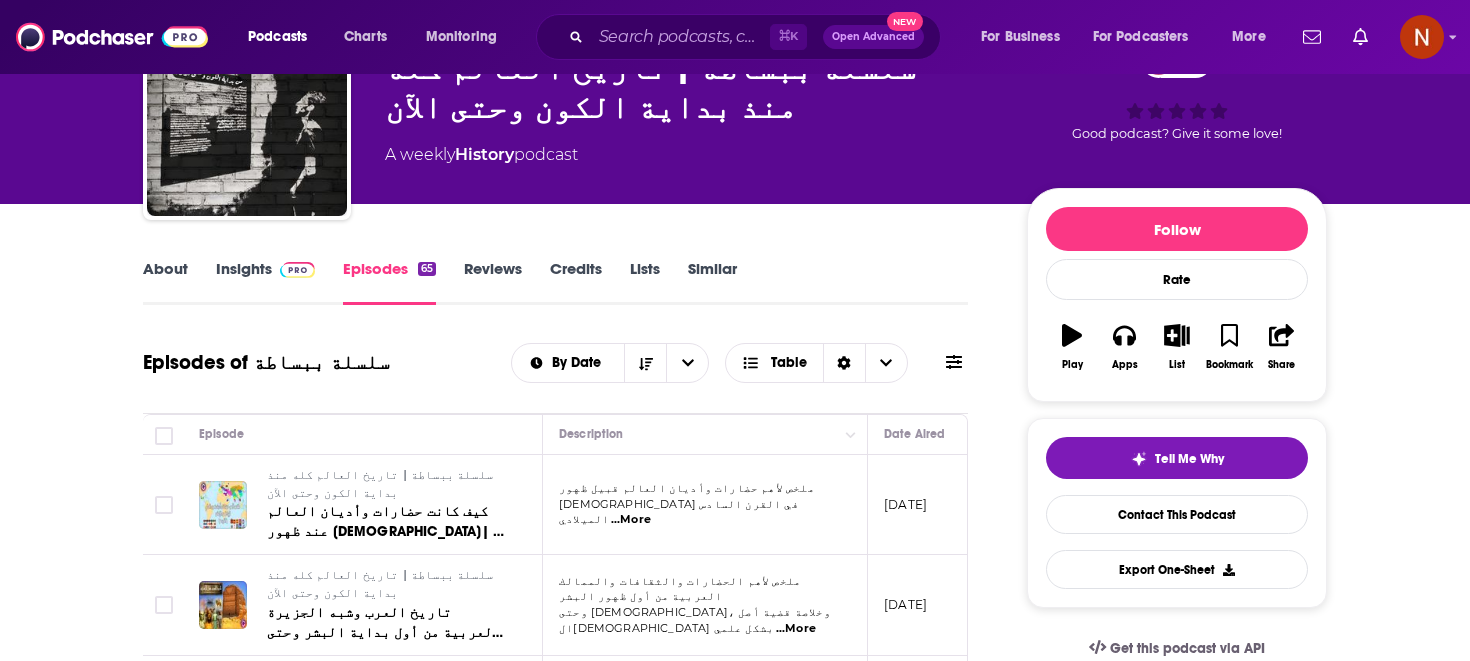 click on "...More" at bounding box center [631, 520] 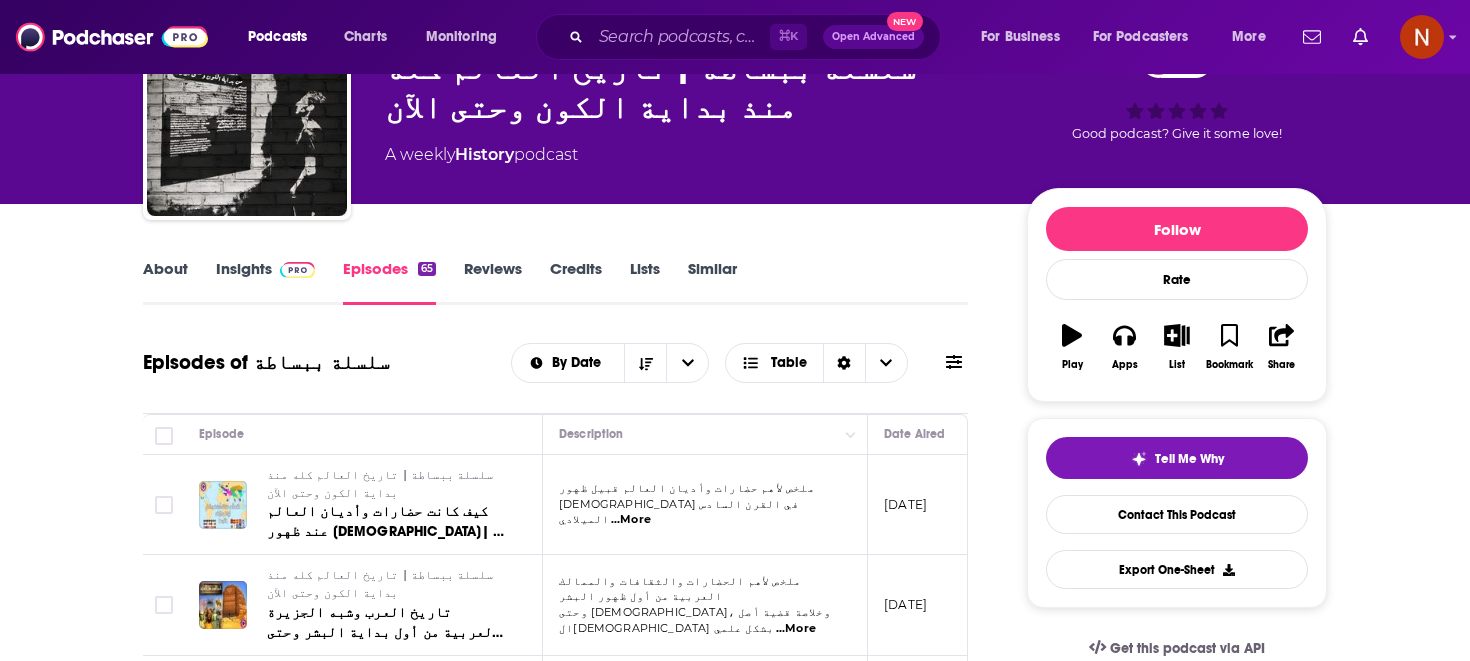 click on "Similar" at bounding box center (712, 282) 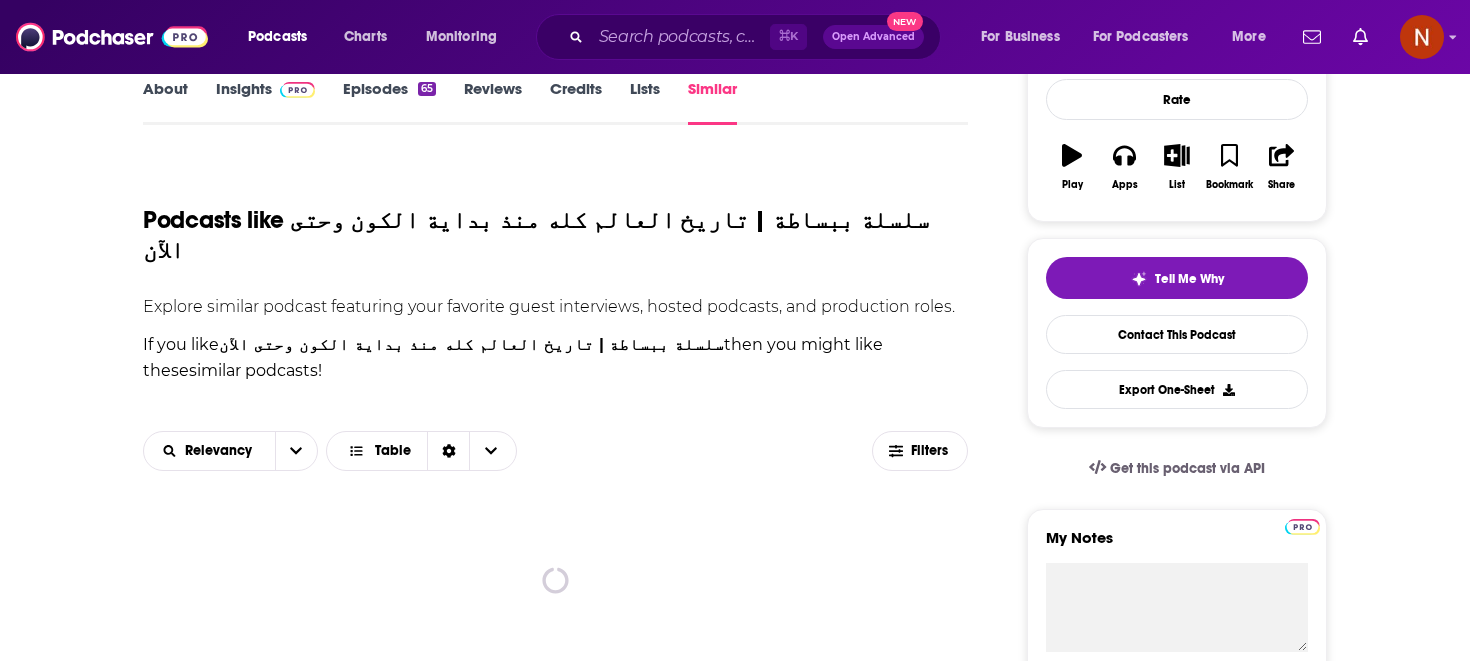 scroll, scrollTop: 0, scrollLeft: 0, axis: both 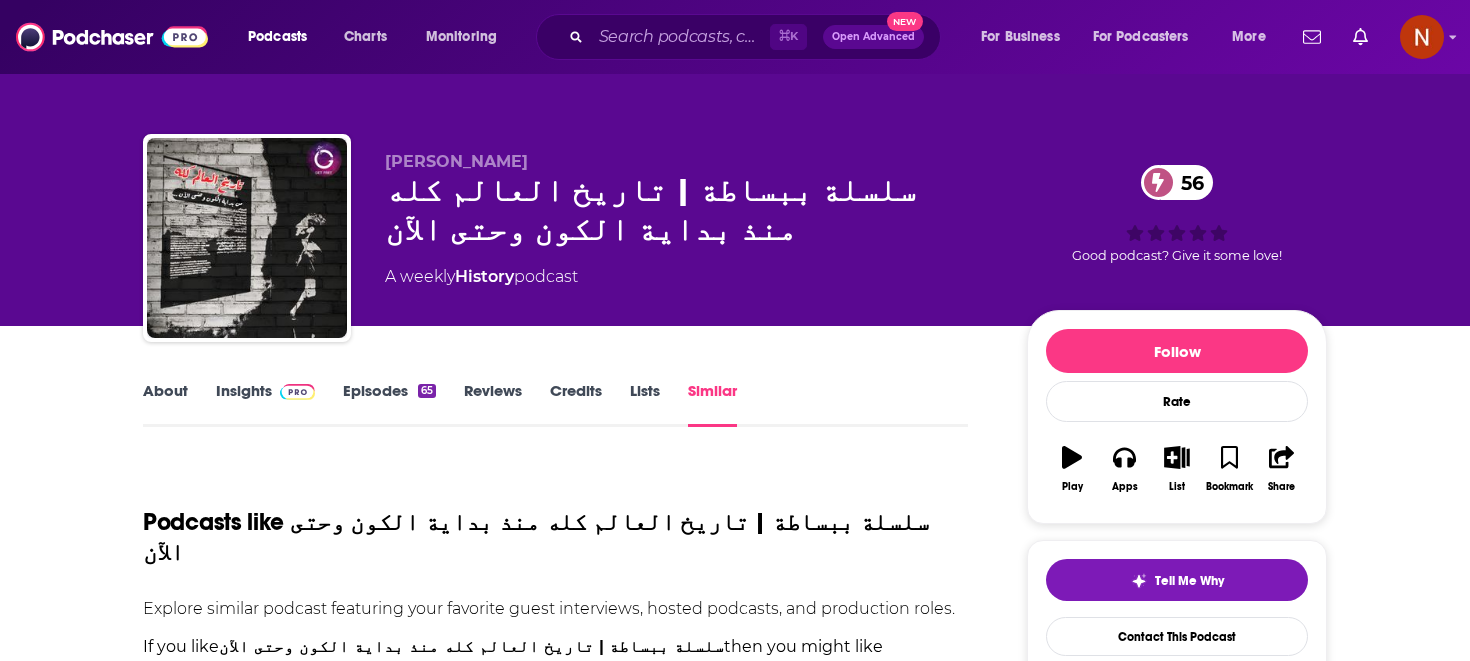click on "Episodes 65" at bounding box center [389, 404] 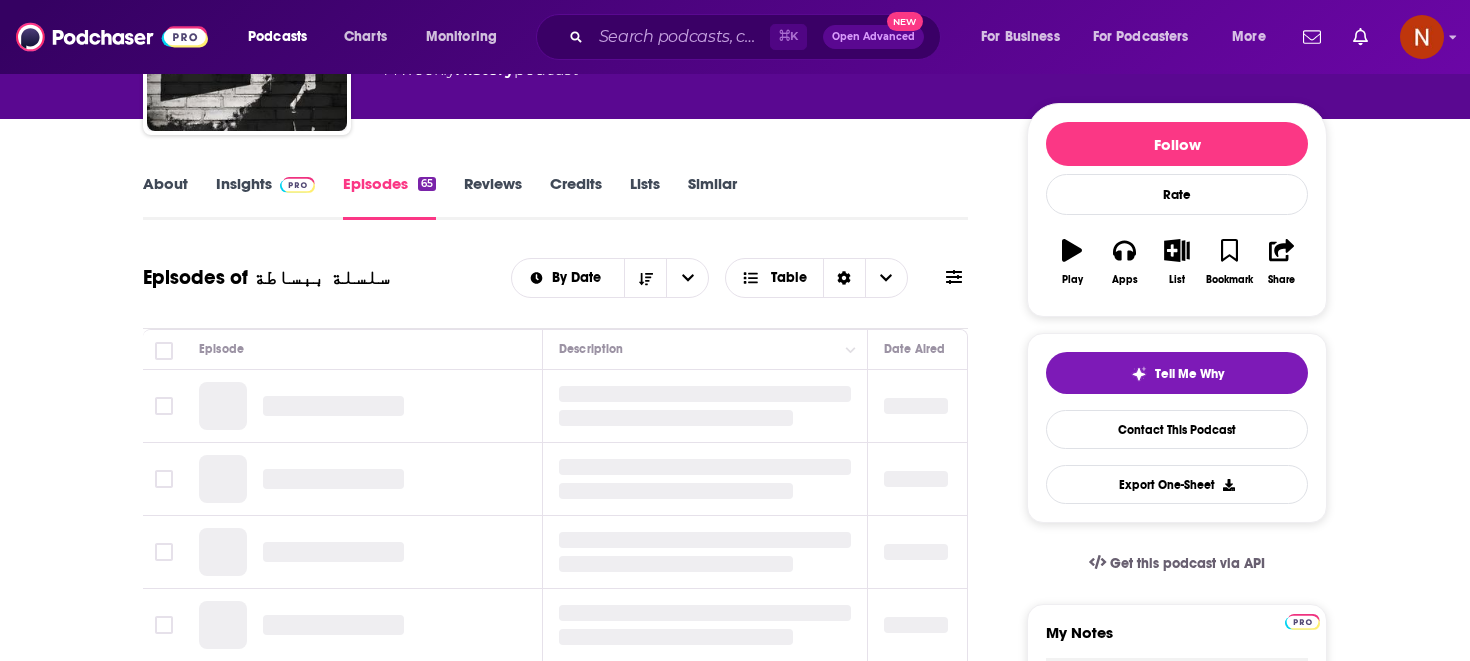 scroll, scrollTop: 253, scrollLeft: 0, axis: vertical 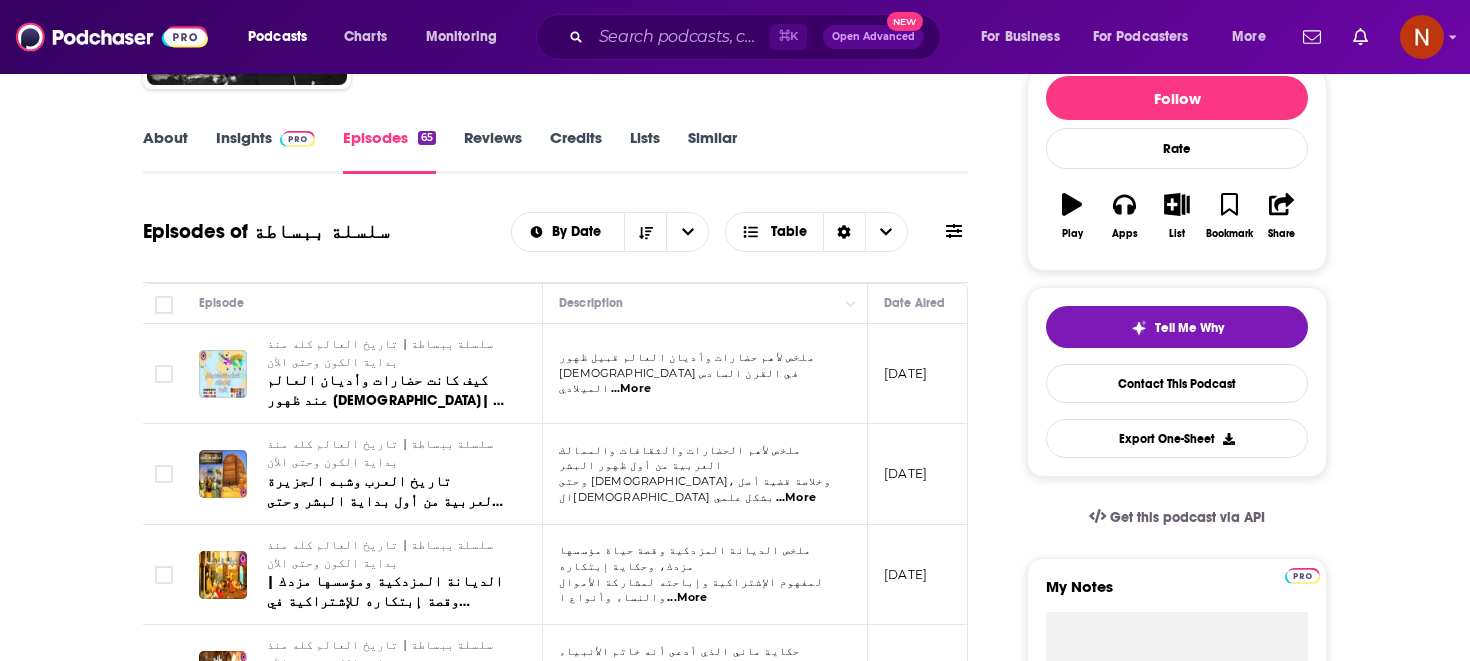 click on "...More" at bounding box center [631, 389] 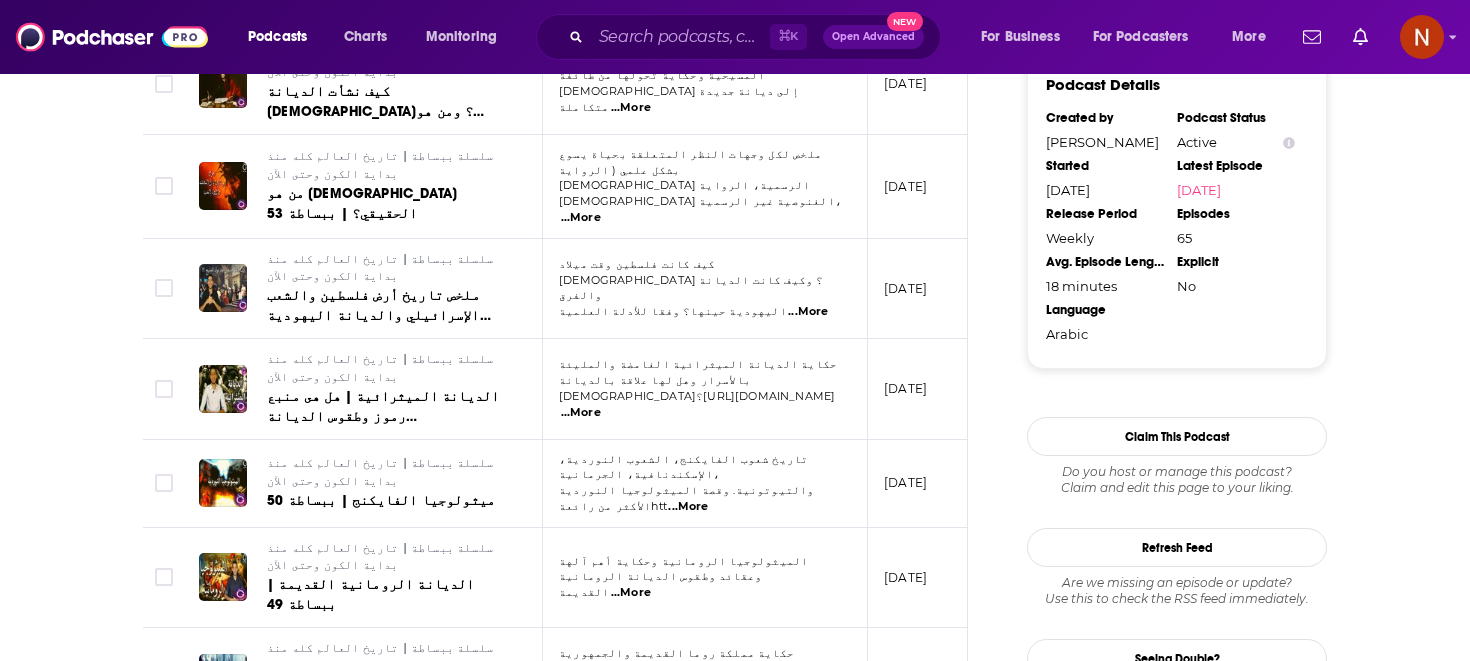 scroll, scrollTop: 1705, scrollLeft: 0, axis: vertical 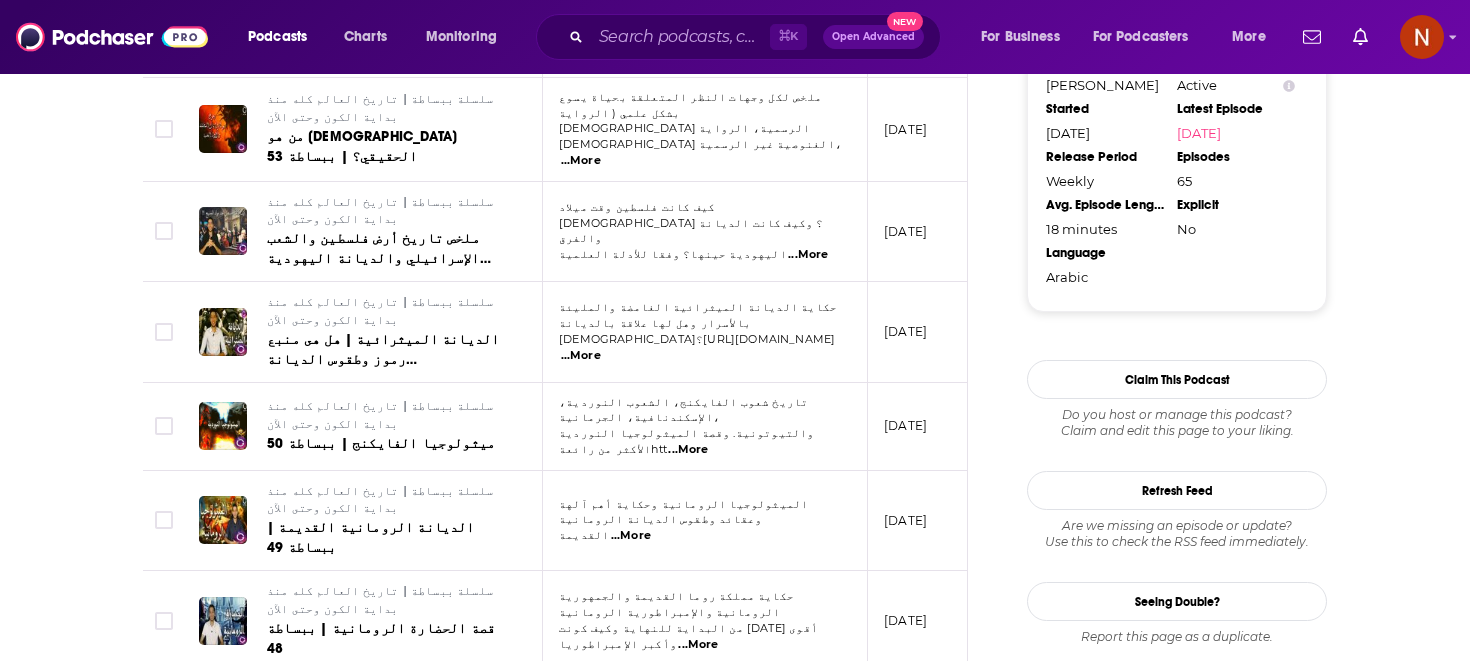 click on "ملخص ديانة الشنتو من خلال علم الأديان [URL][DOMAIN_NAME]  ...More" at bounding box center (705, 923) 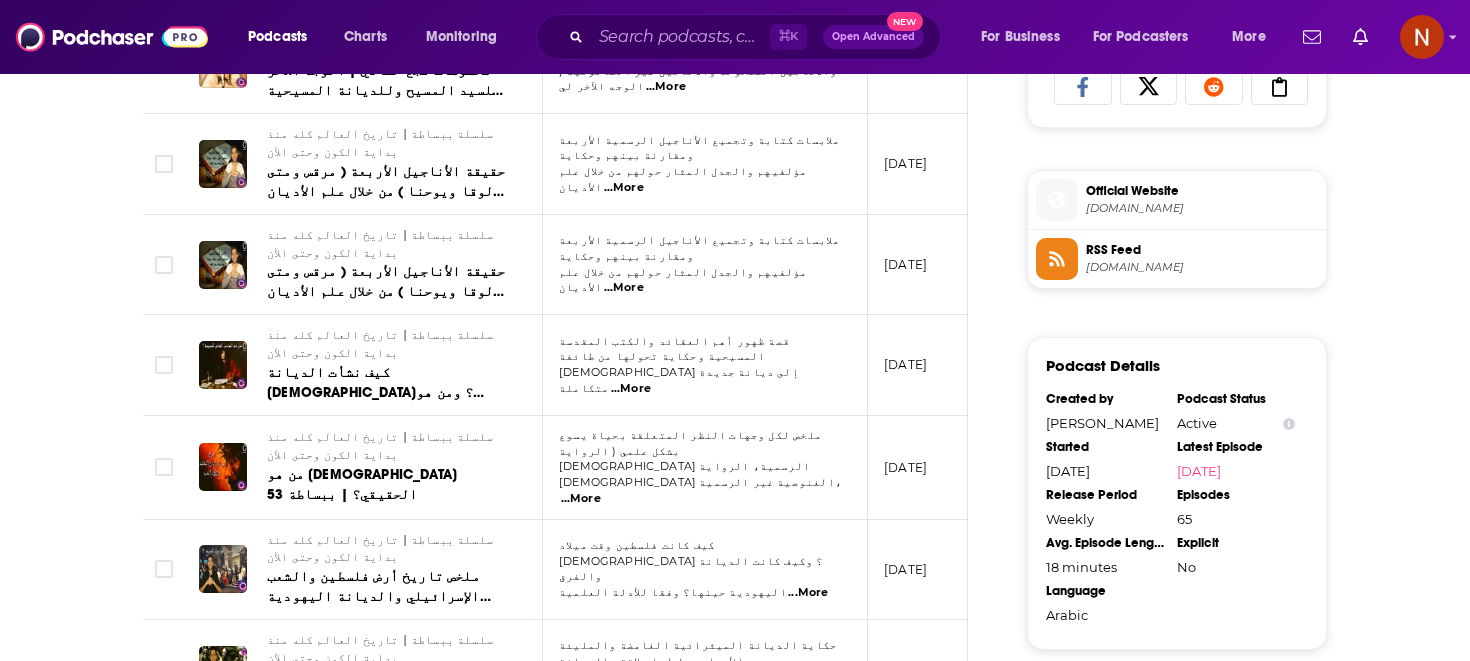 scroll, scrollTop: 1361, scrollLeft: 0, axis: vertical 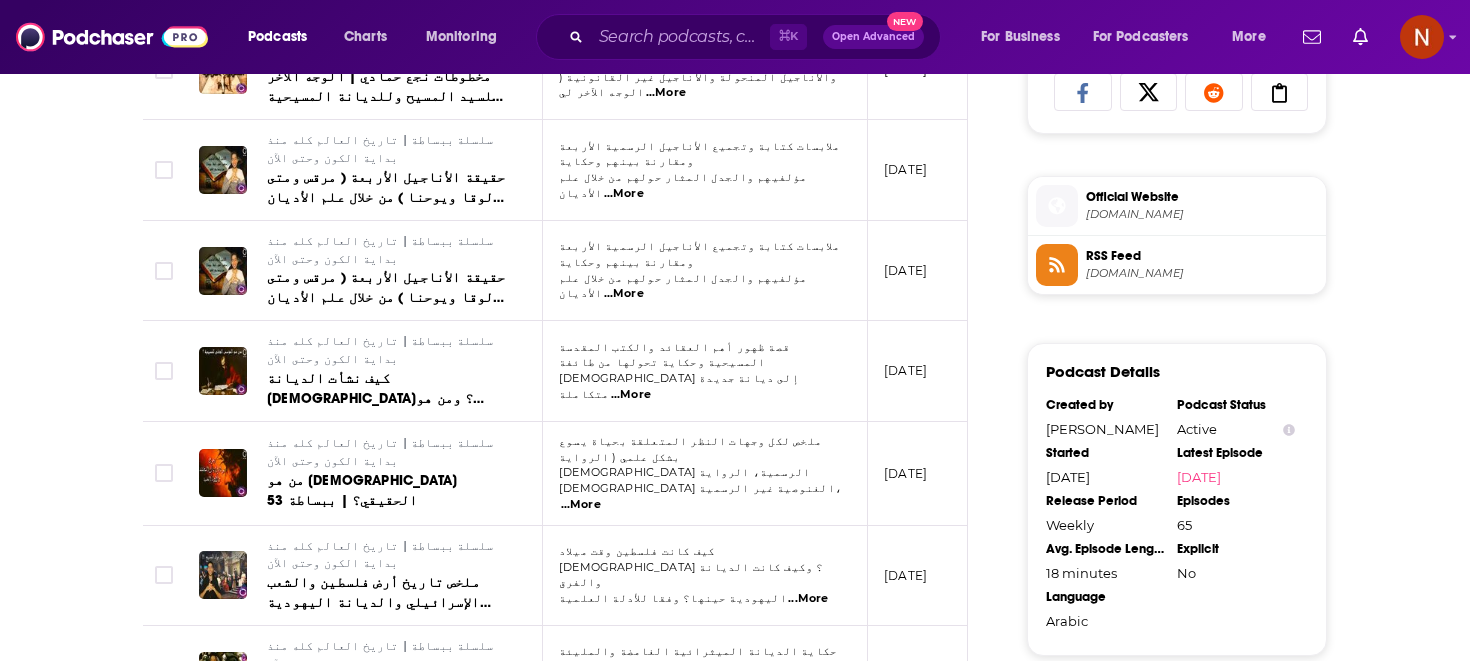 click on "[DOMAIN_NAME]" at bounding box center [1202, 273] 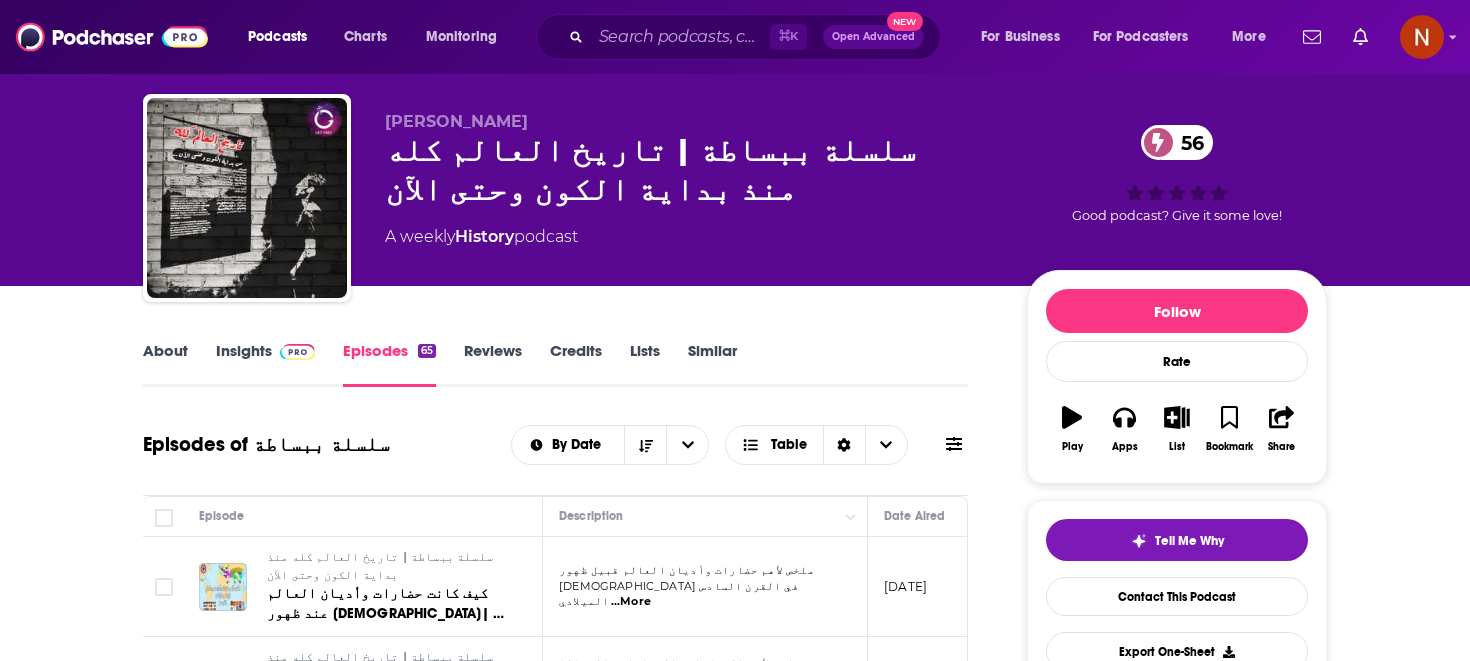 scroll, scrollTop: 0, scrollLeft: 0, axis: both 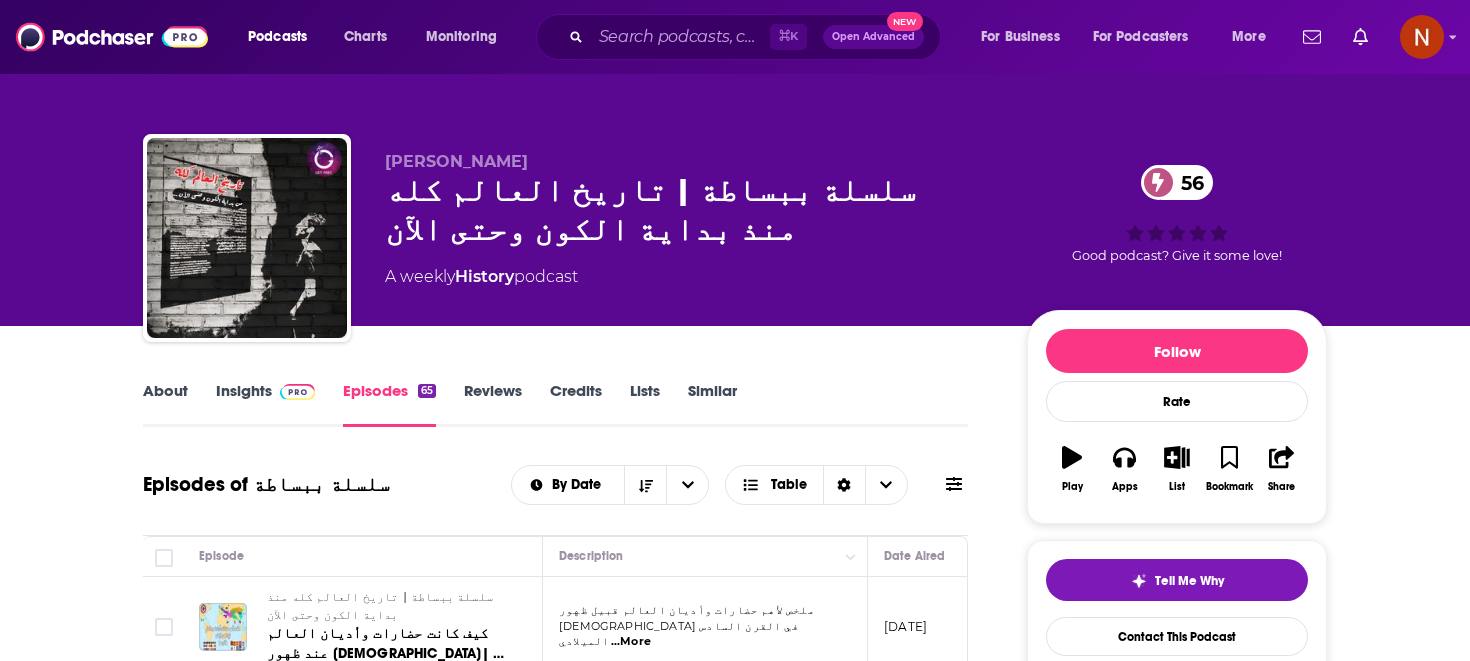 click on "سلسلة ببساطة | تاريخ العالم كله منذ بداية الكون وحتى الآن 56" at bounding box center (690, 210) 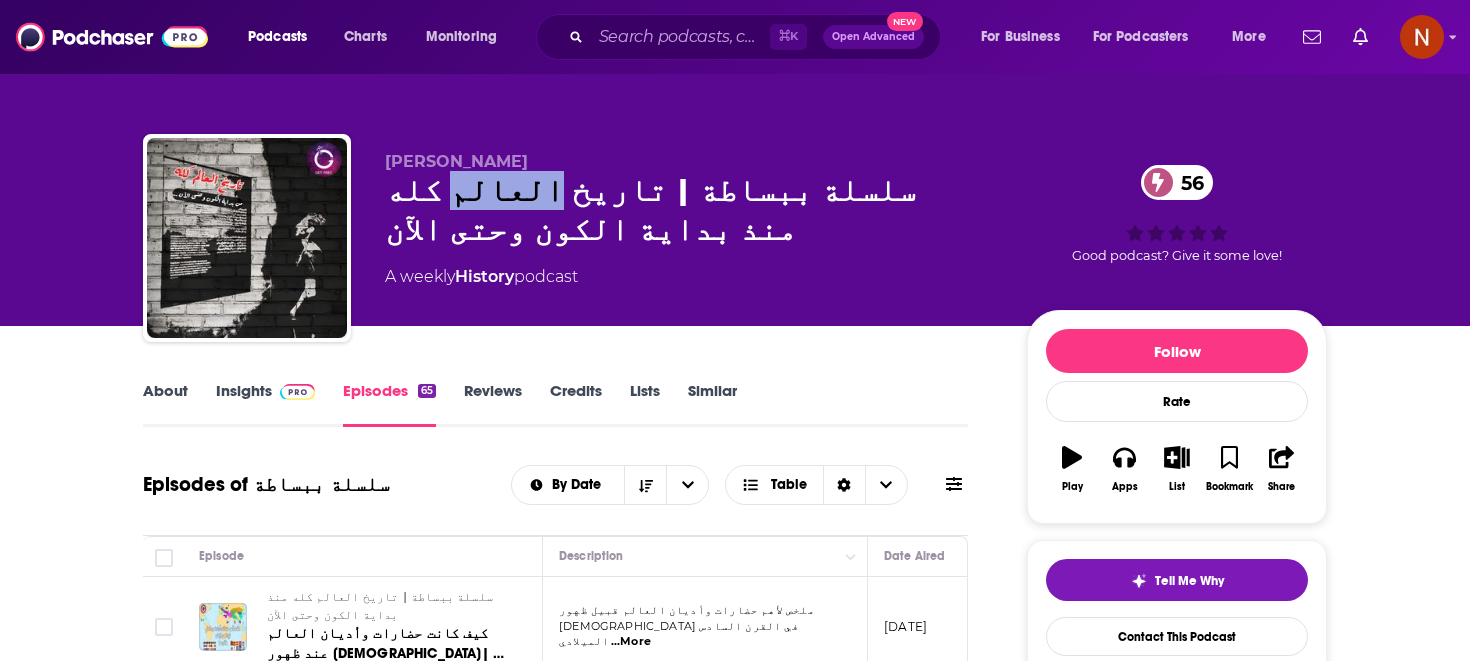 click on "سلسلة ببساطة | تاريخ العالم كله منذ بداية الكون وحتى الآن 56" at bounding box center (690, 210) 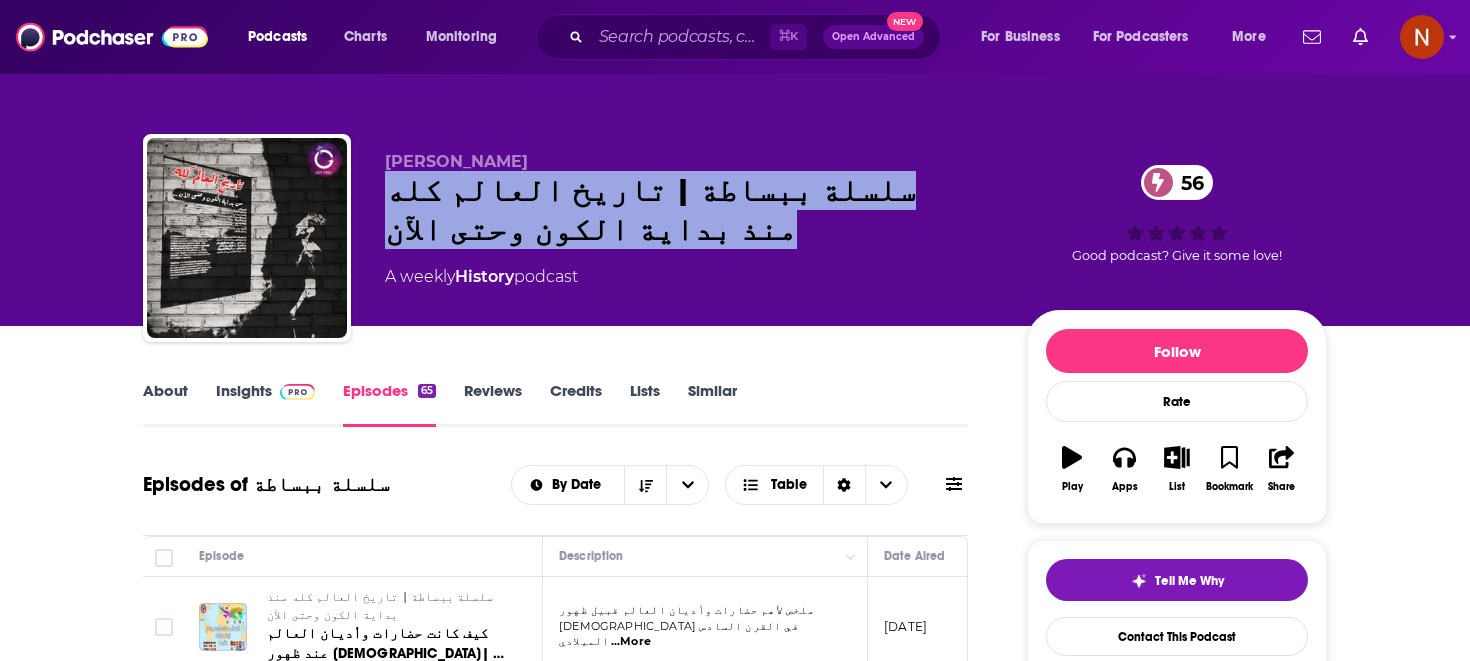 click on "سلسلة ببساطة | تاريخ العالم كله منذ بداية الكون وحتى الآن 56" at bounding box center [690, 210] 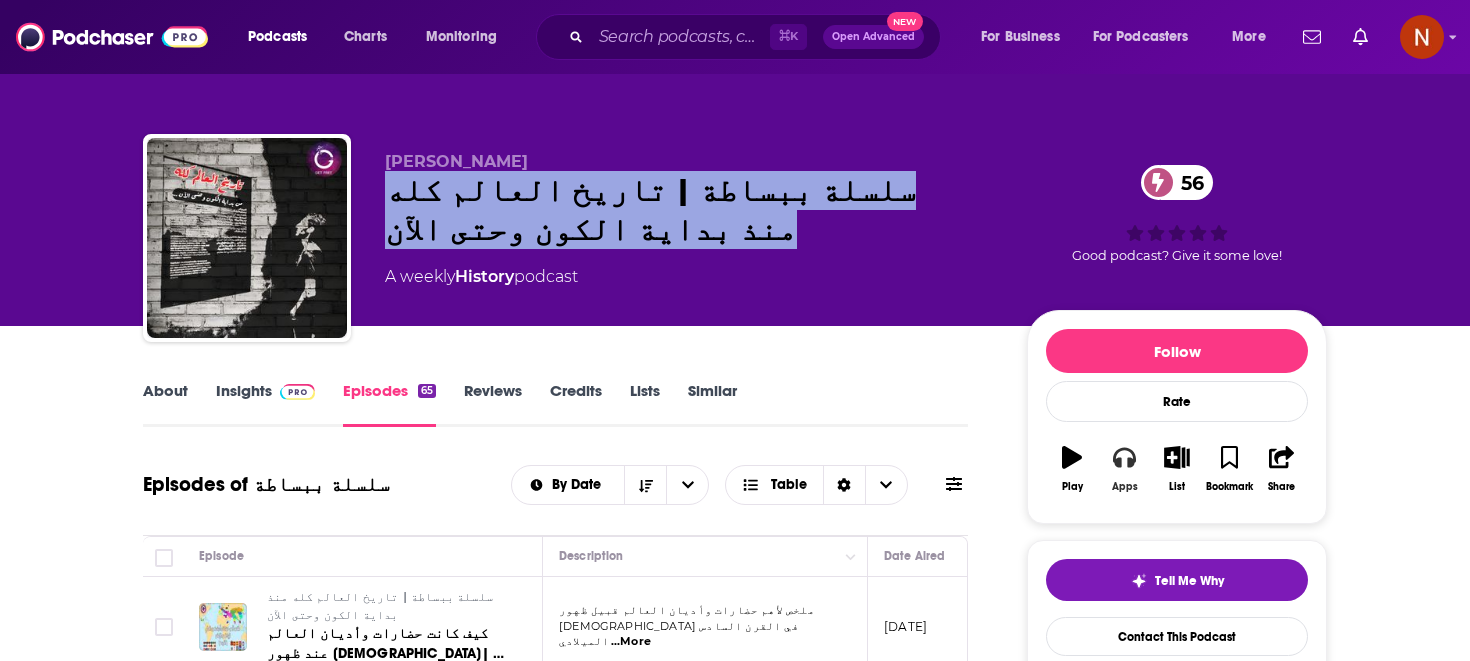 click 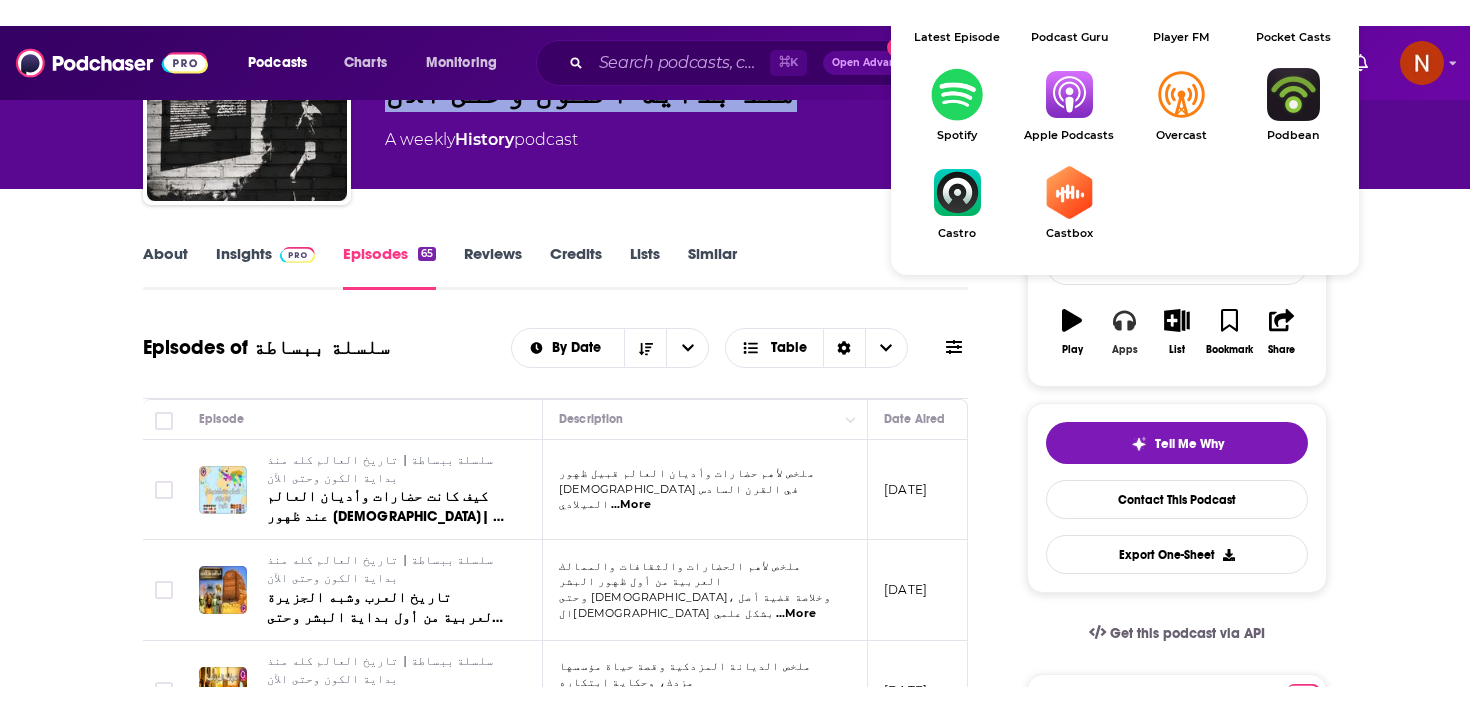 scroll, scrollTop: 170, scrollLeft: 0, axis: vertical 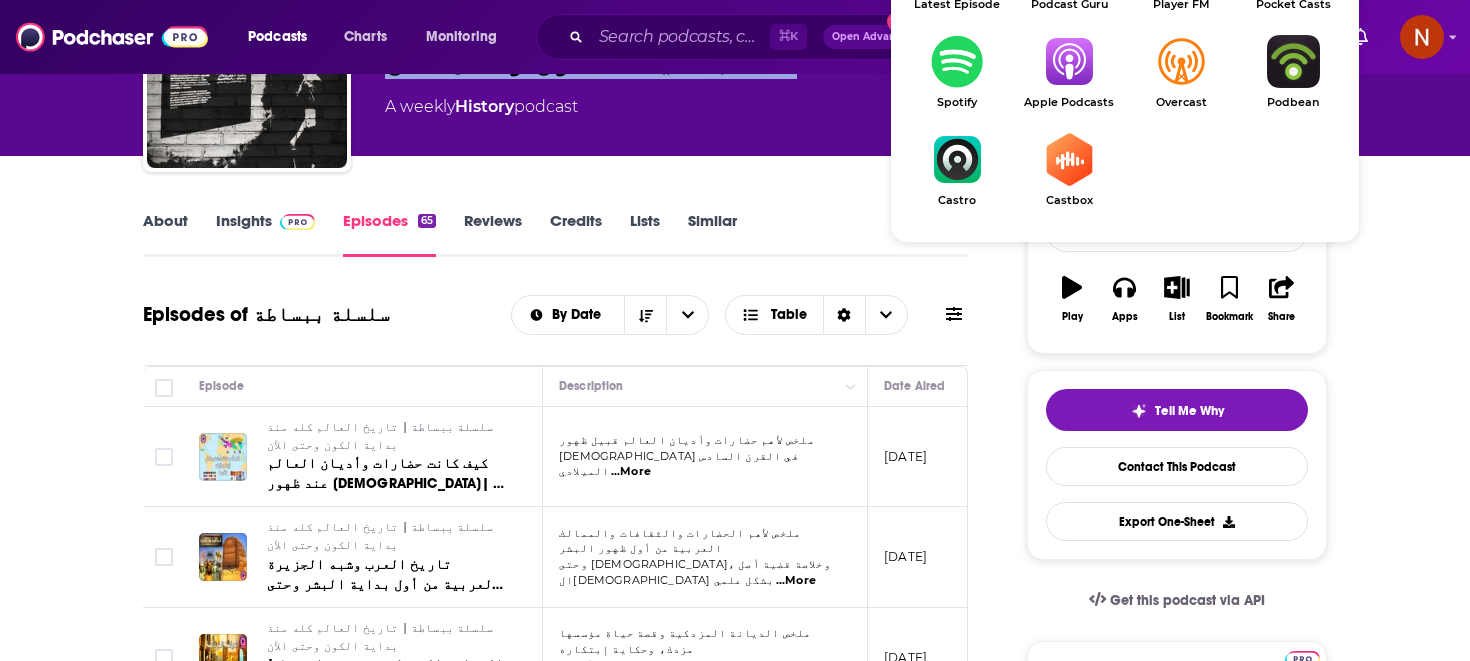 click at bounding box center [1069, 61] 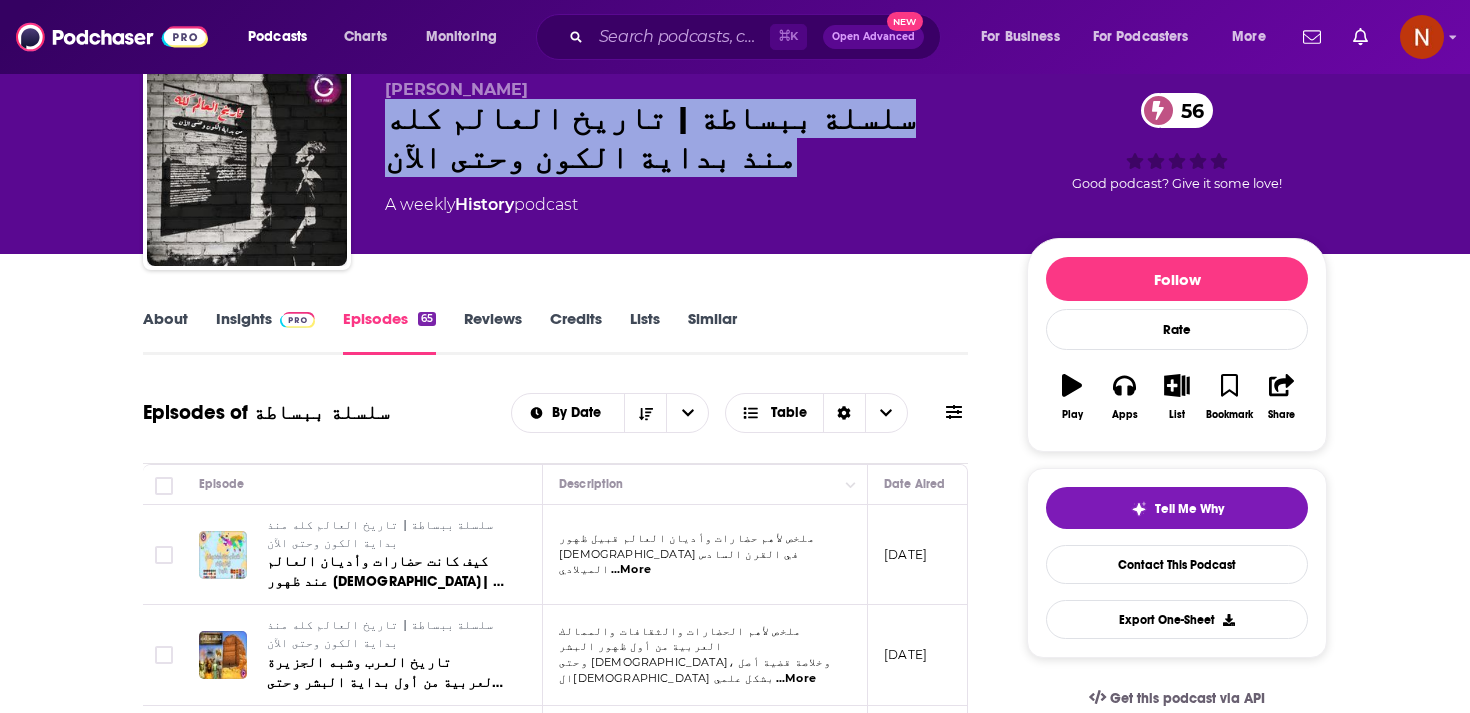 scroll, scrollTop: 52, scrollLeft: 0, axis: vertical 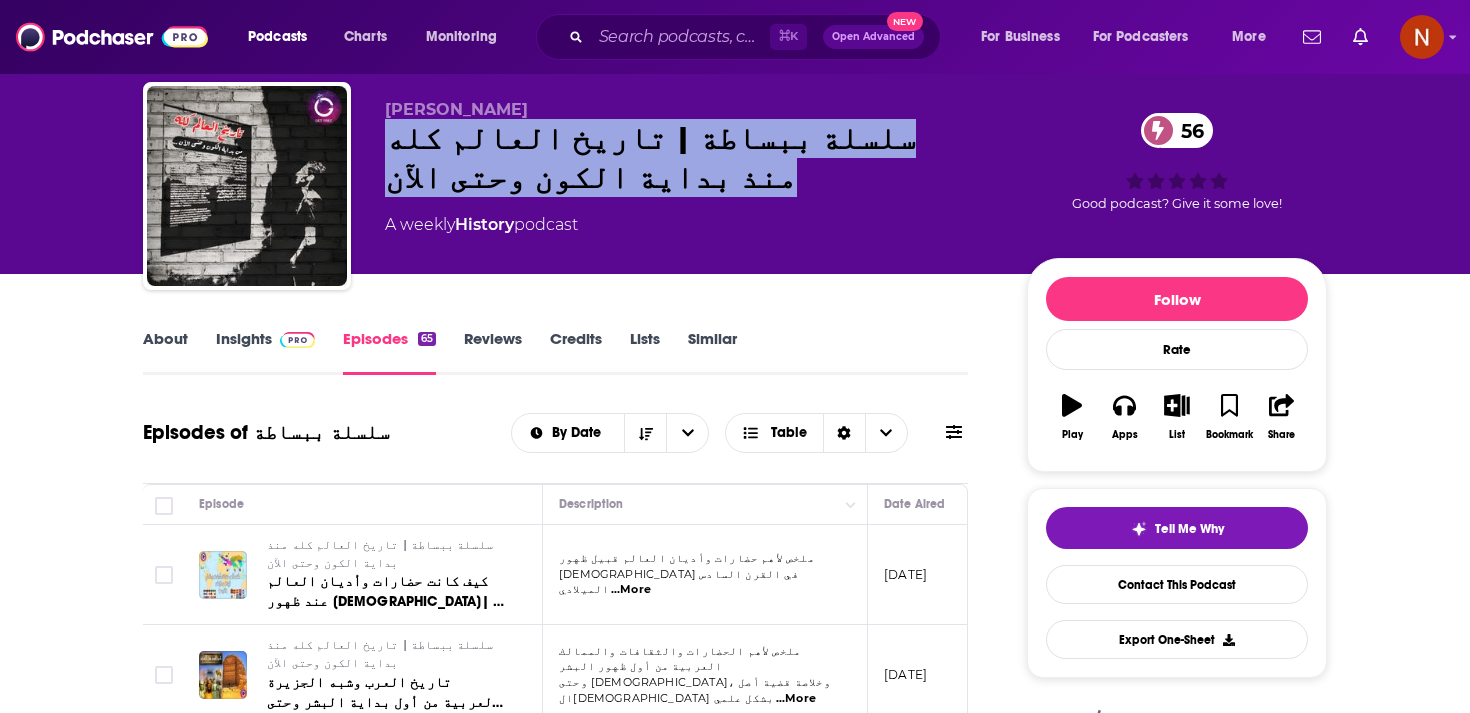 copy on "سلسلة ببساطة | تاريخ العالم كله منذ بداية الكون وحتى الآن 56" 